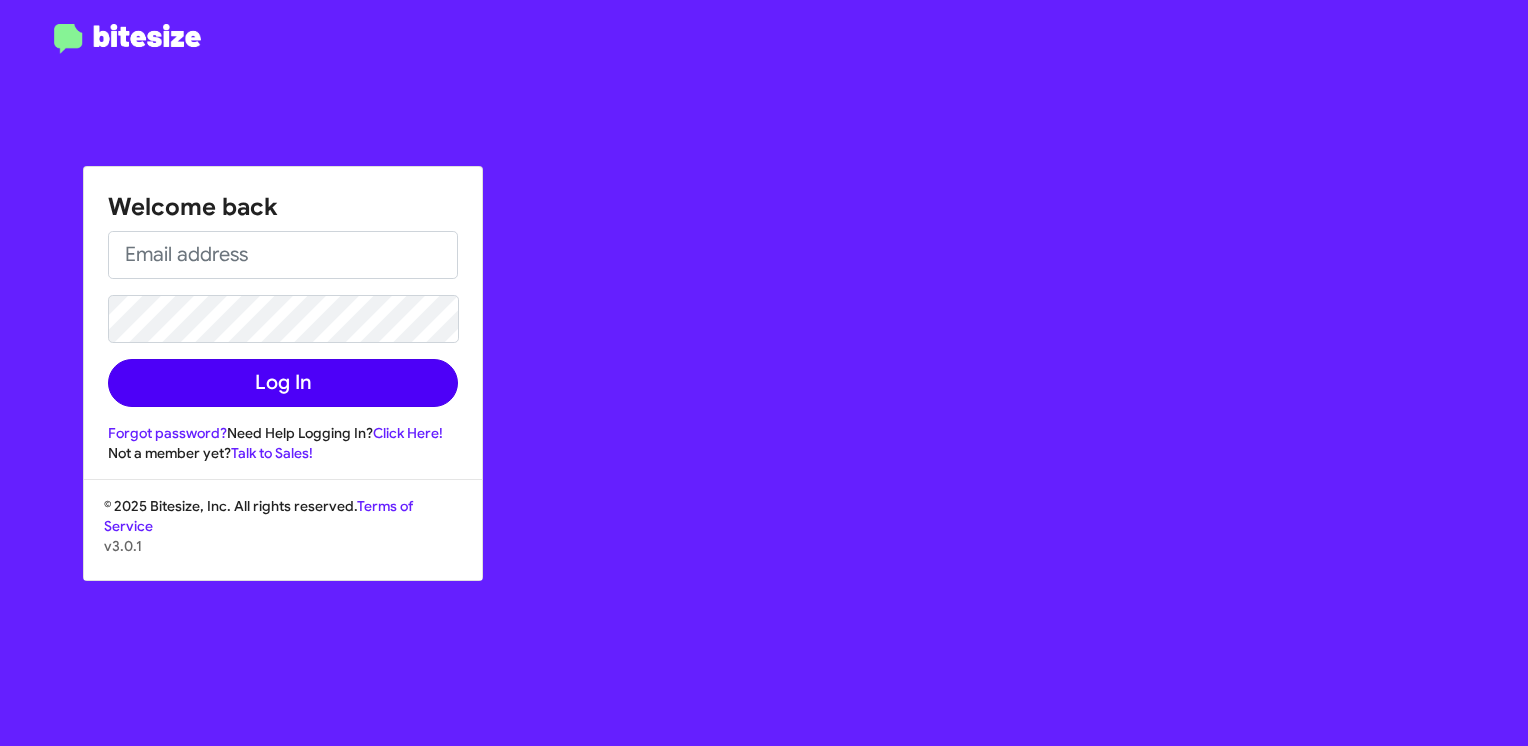 scroll, scrollTop: 0, scrollLeft: 0, axis: both 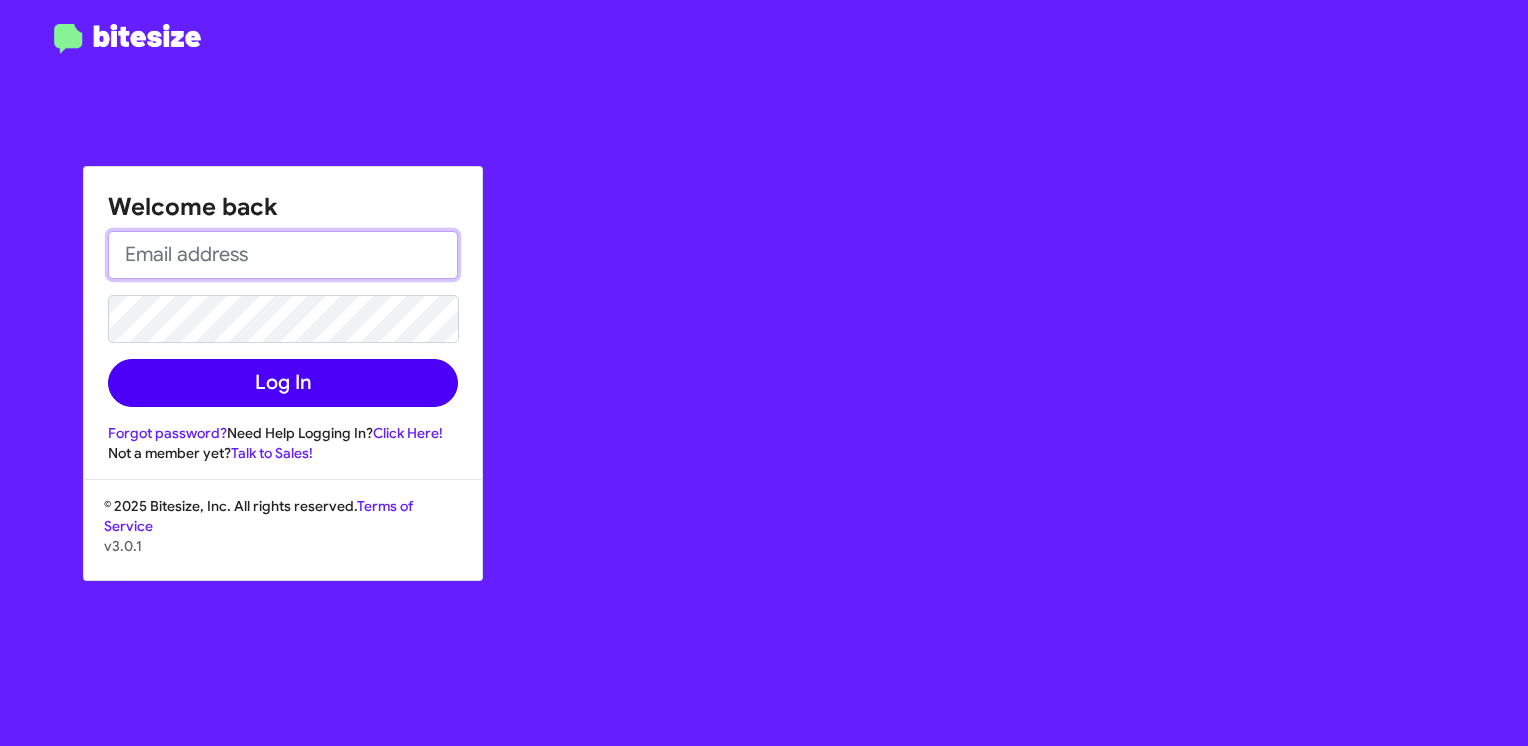 type on "[EMAIL]" 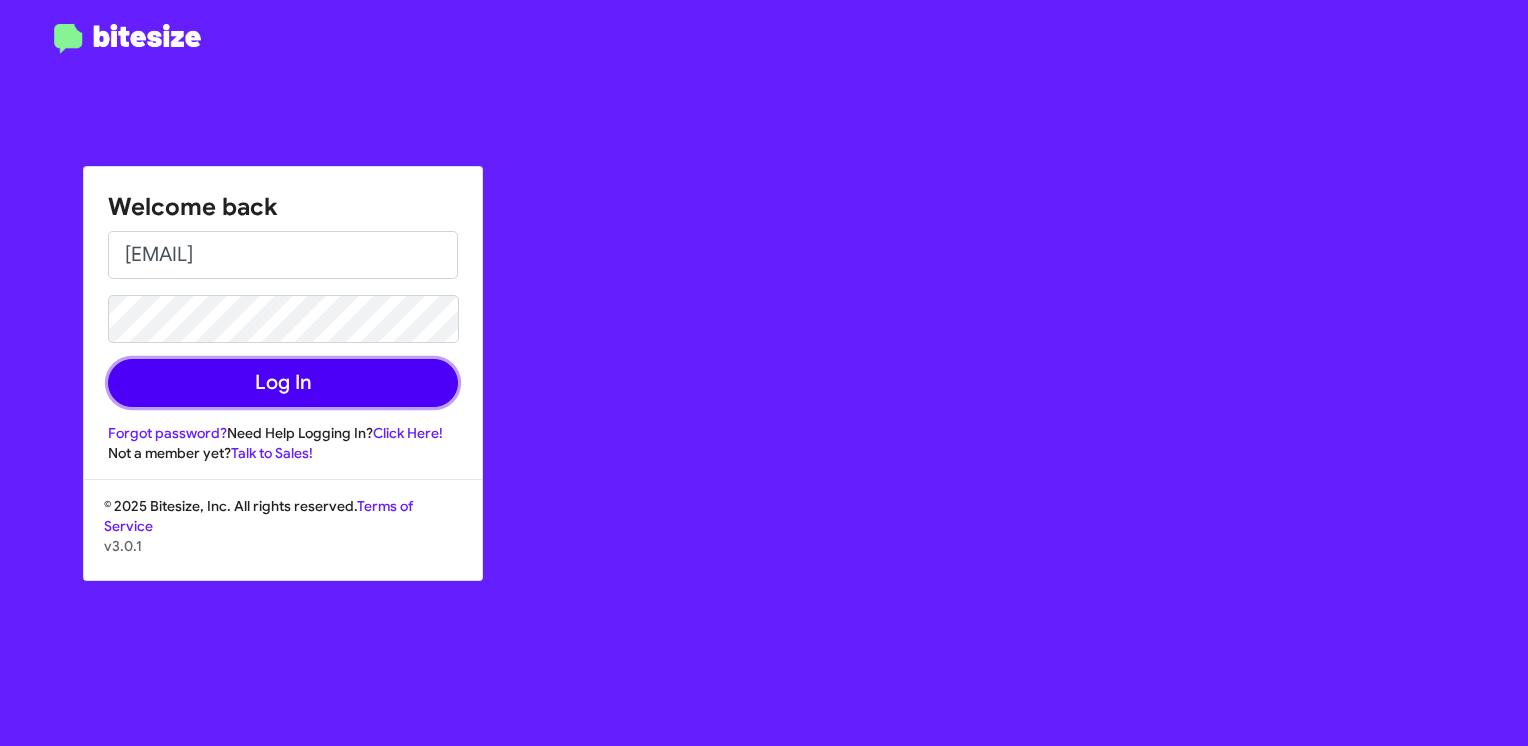 click on "Log In" 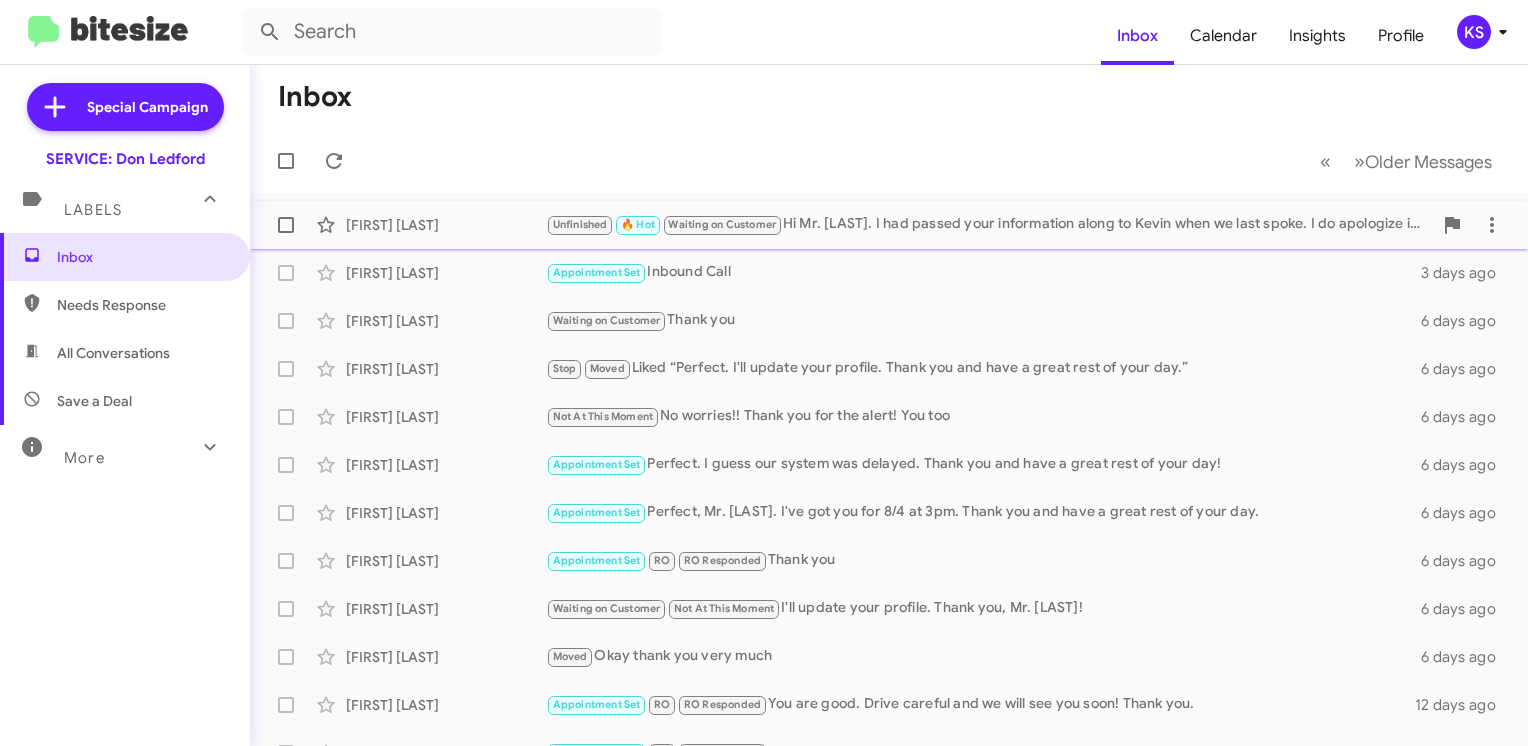 click on "[FIRST] [LAST]" 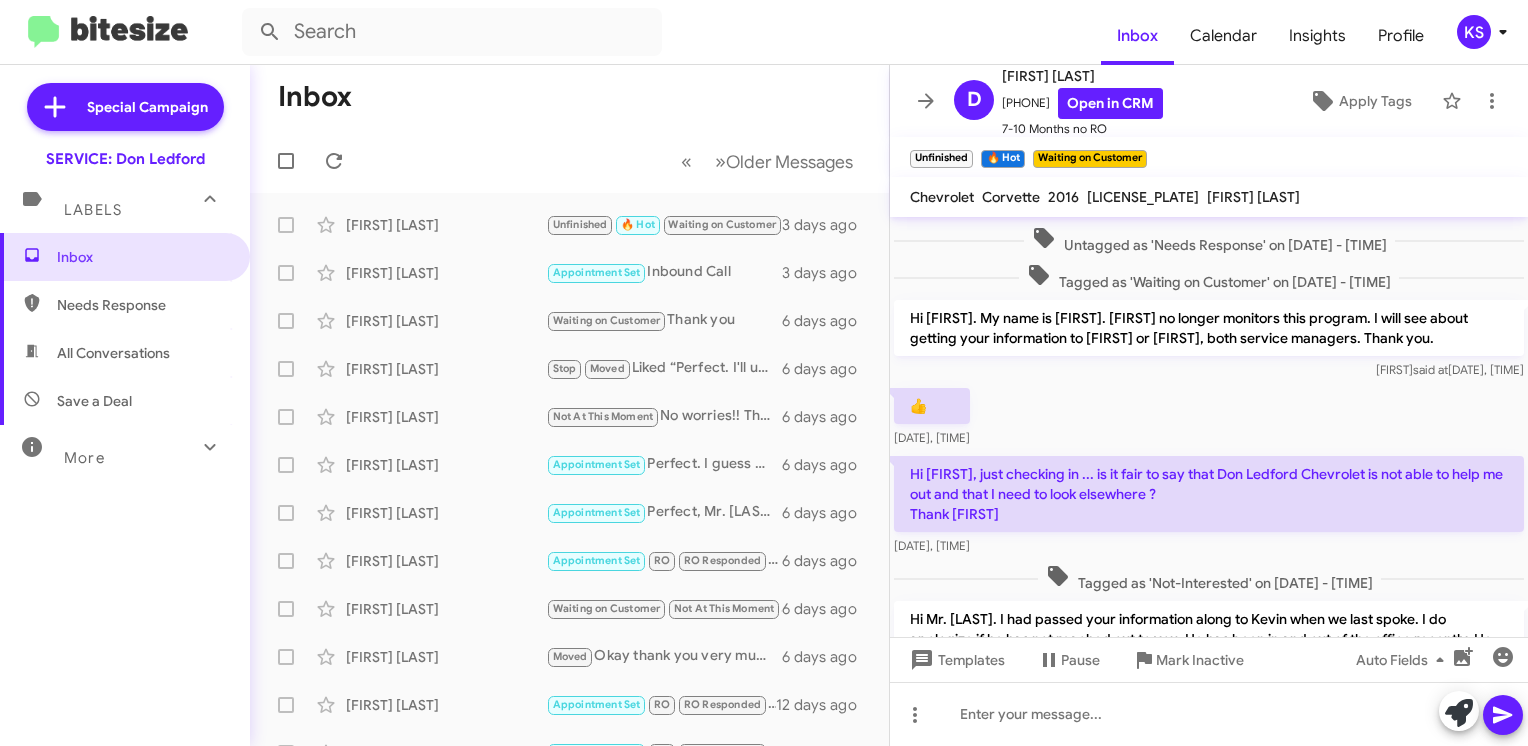 scroll, scrollTop: 335, scrollLeft: 0, axis: vertical 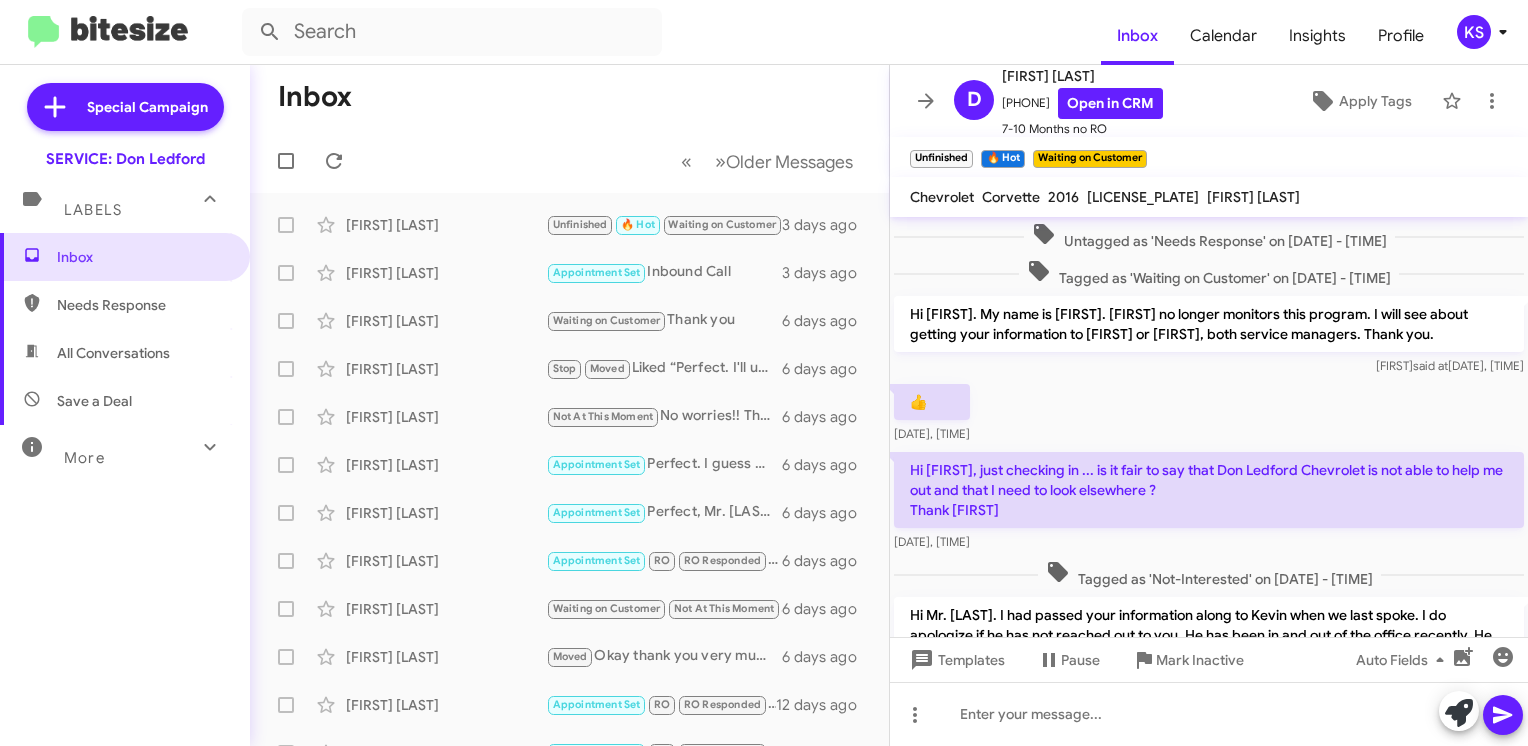 click 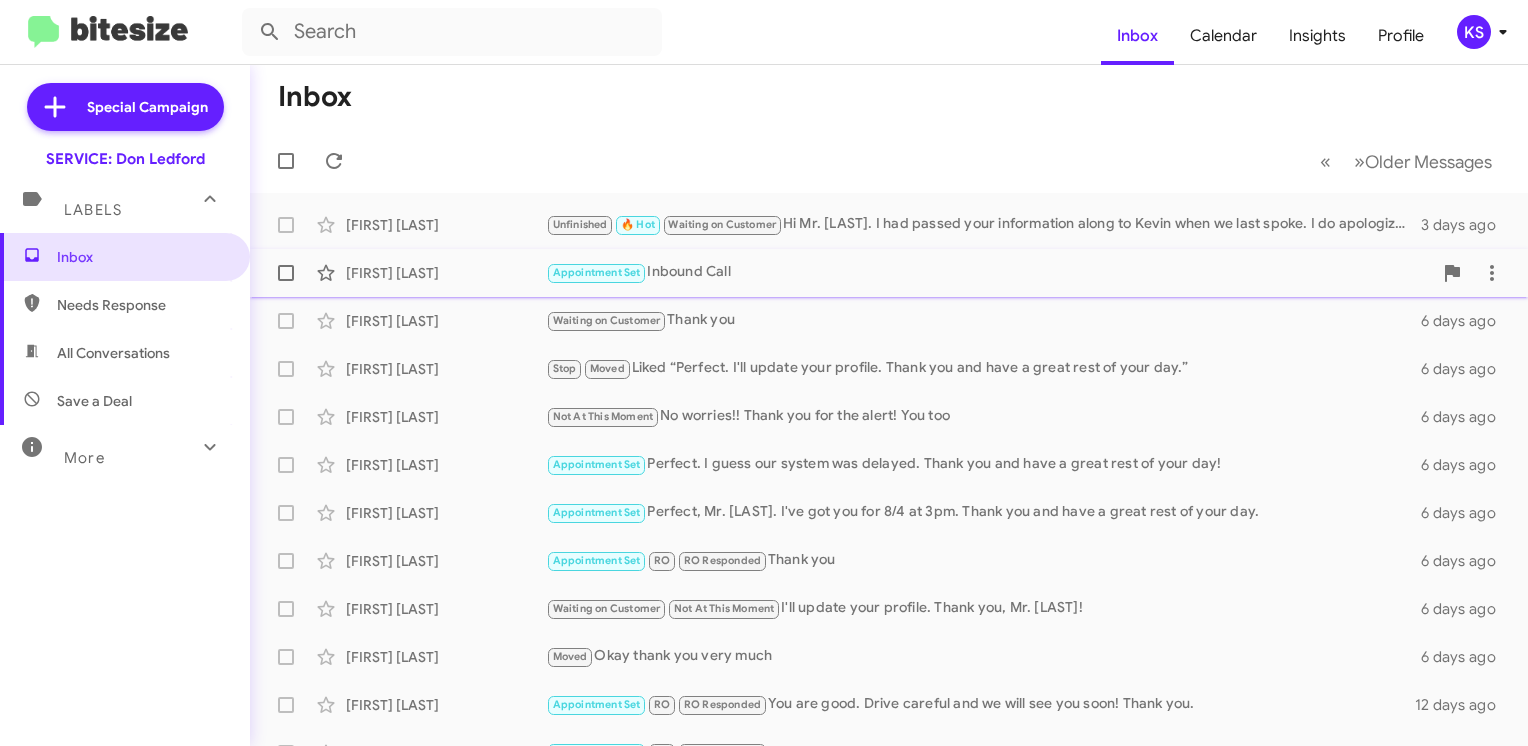 click on "Appointment Set" 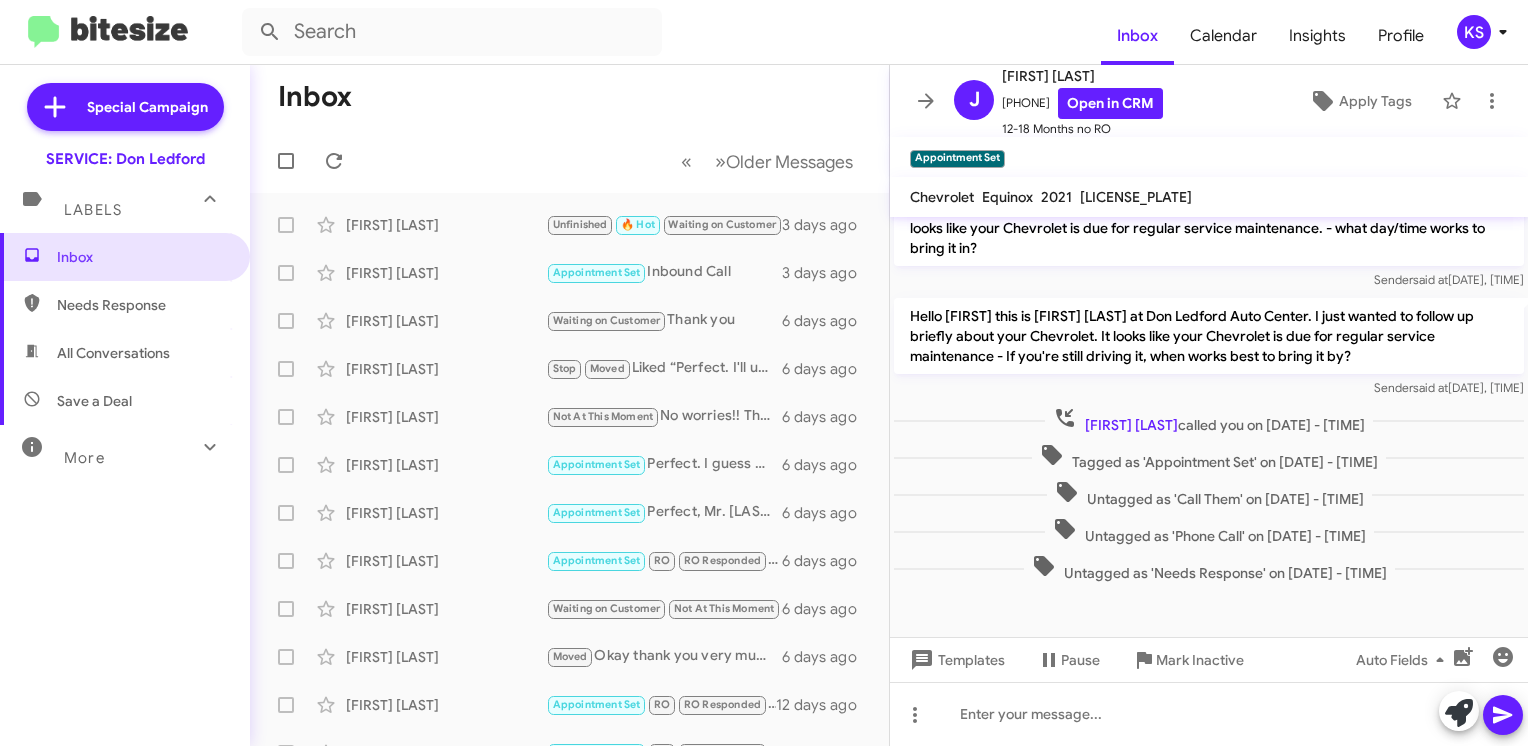 scroll, scrollTop: 0, scrollLeft: 0, axis: both 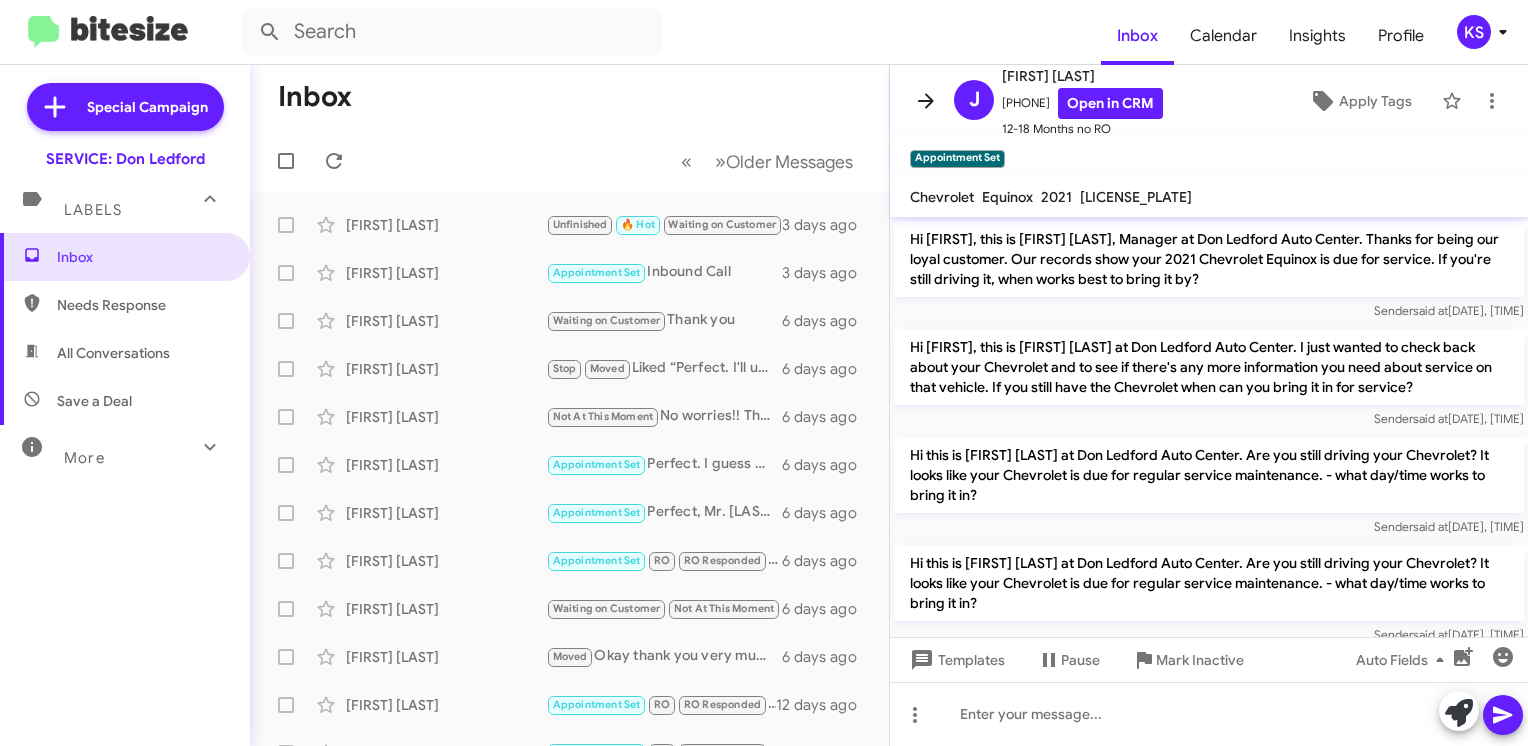 click 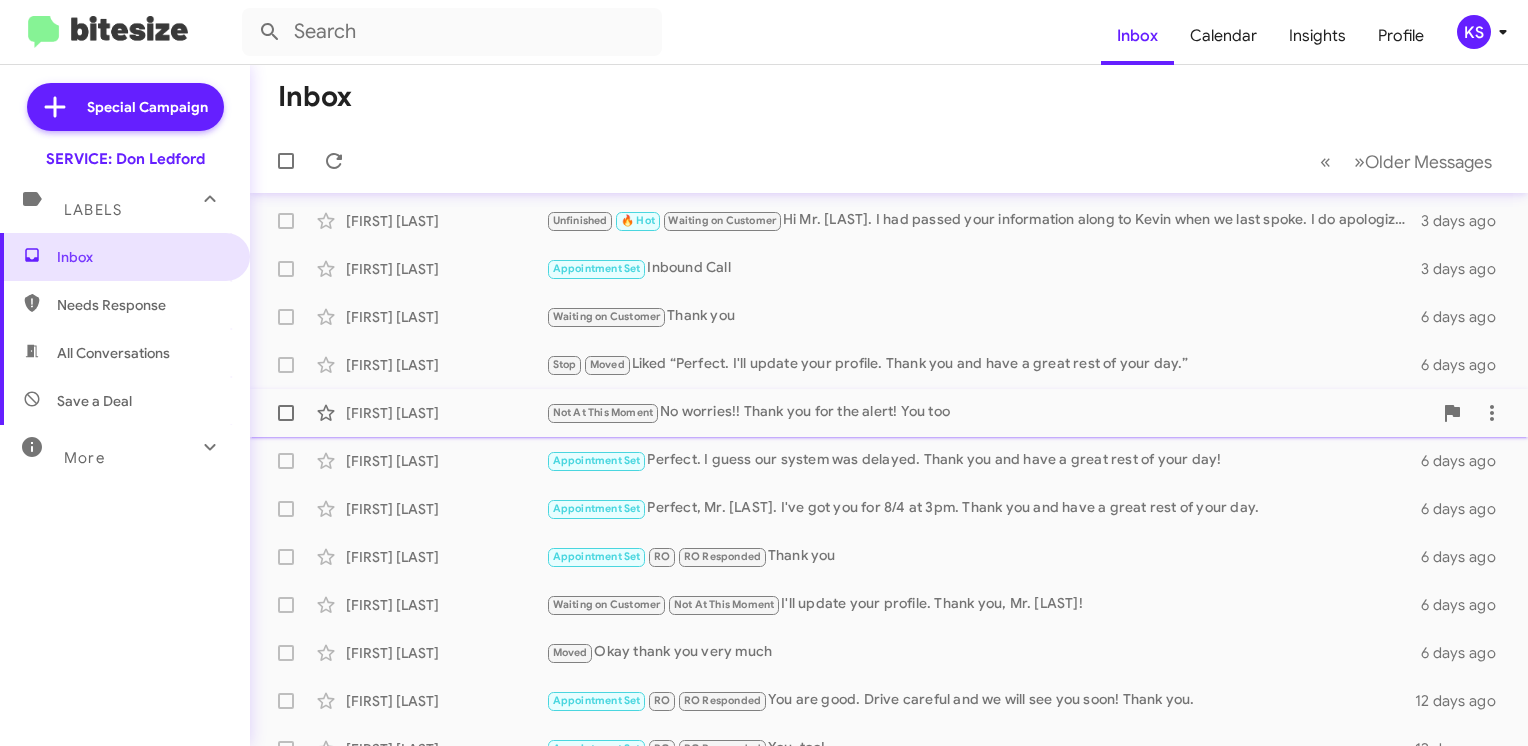 scroll, scrollTop: 0, scrollLeft: 0, axis: both 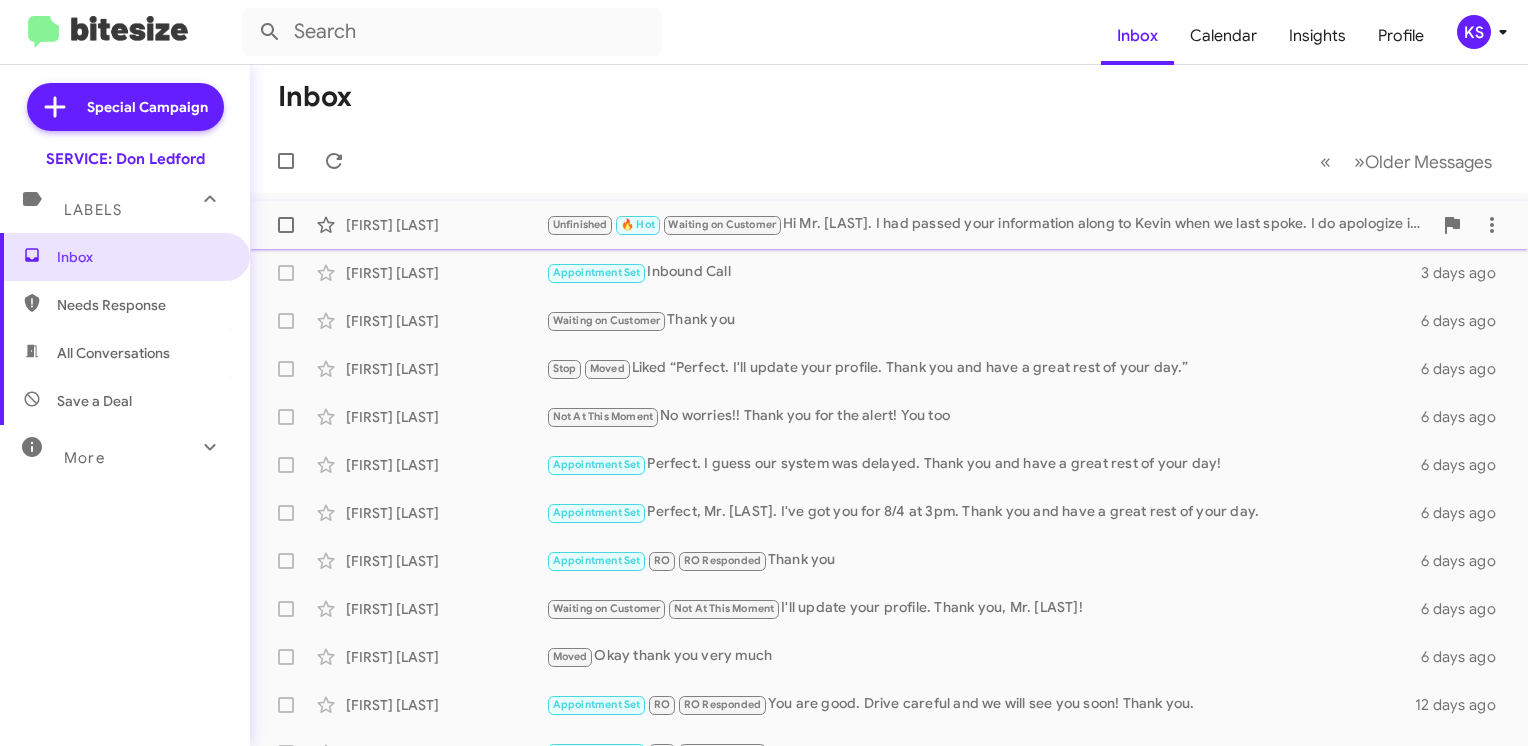 click on "[FIRST] [LAST] Unfinished 🔥 Hot Waiting on Customer Hi Mr. [LAST]. I had passed your information along to Kevin when we last spoke. I do apologize if he has not reached out to you. He has been in and out of the office recently. He will be back in the office on Monday and I can refresh his memory on the importance of returning your call. 3 days ago" 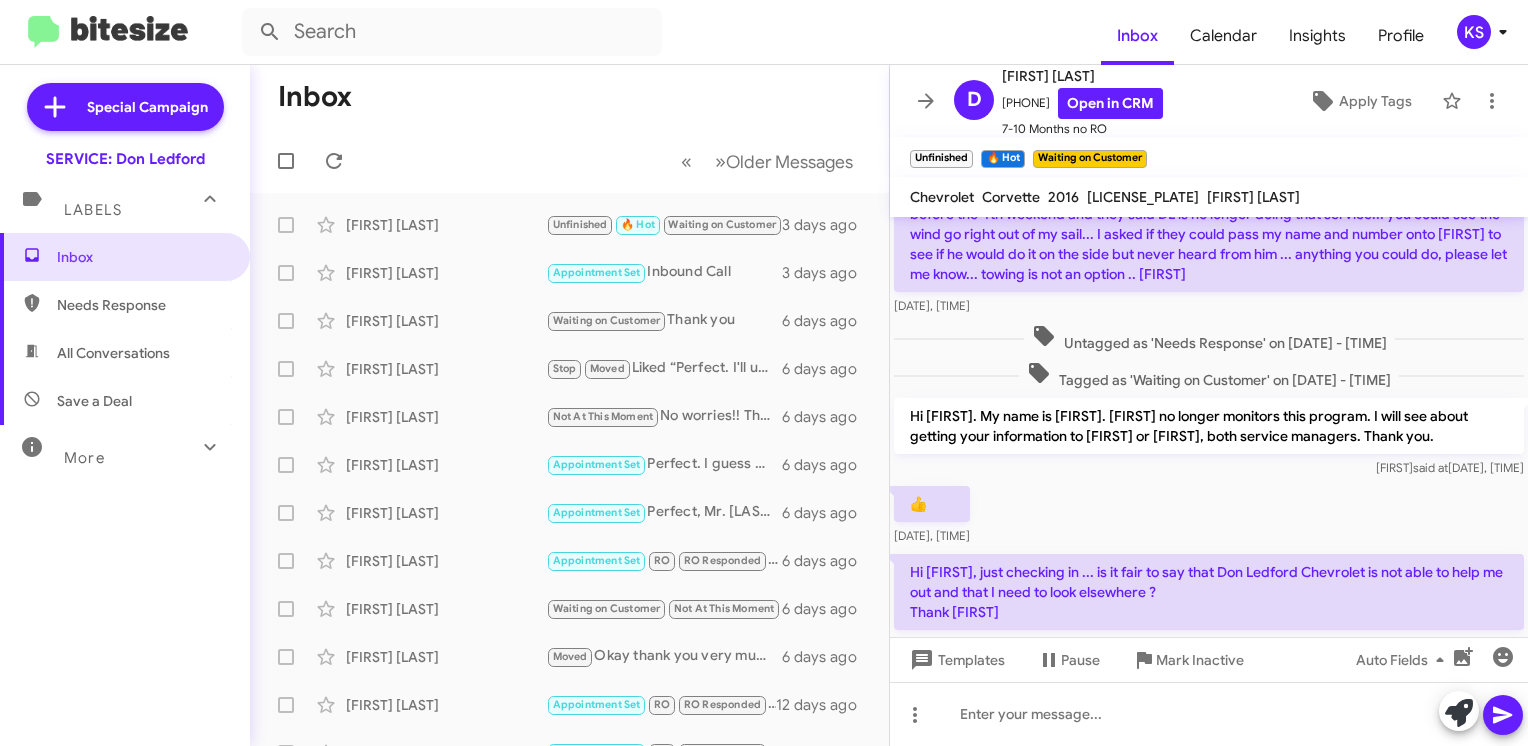 scroll, scrollTop: 0, scrollLeft: 0, axis: both 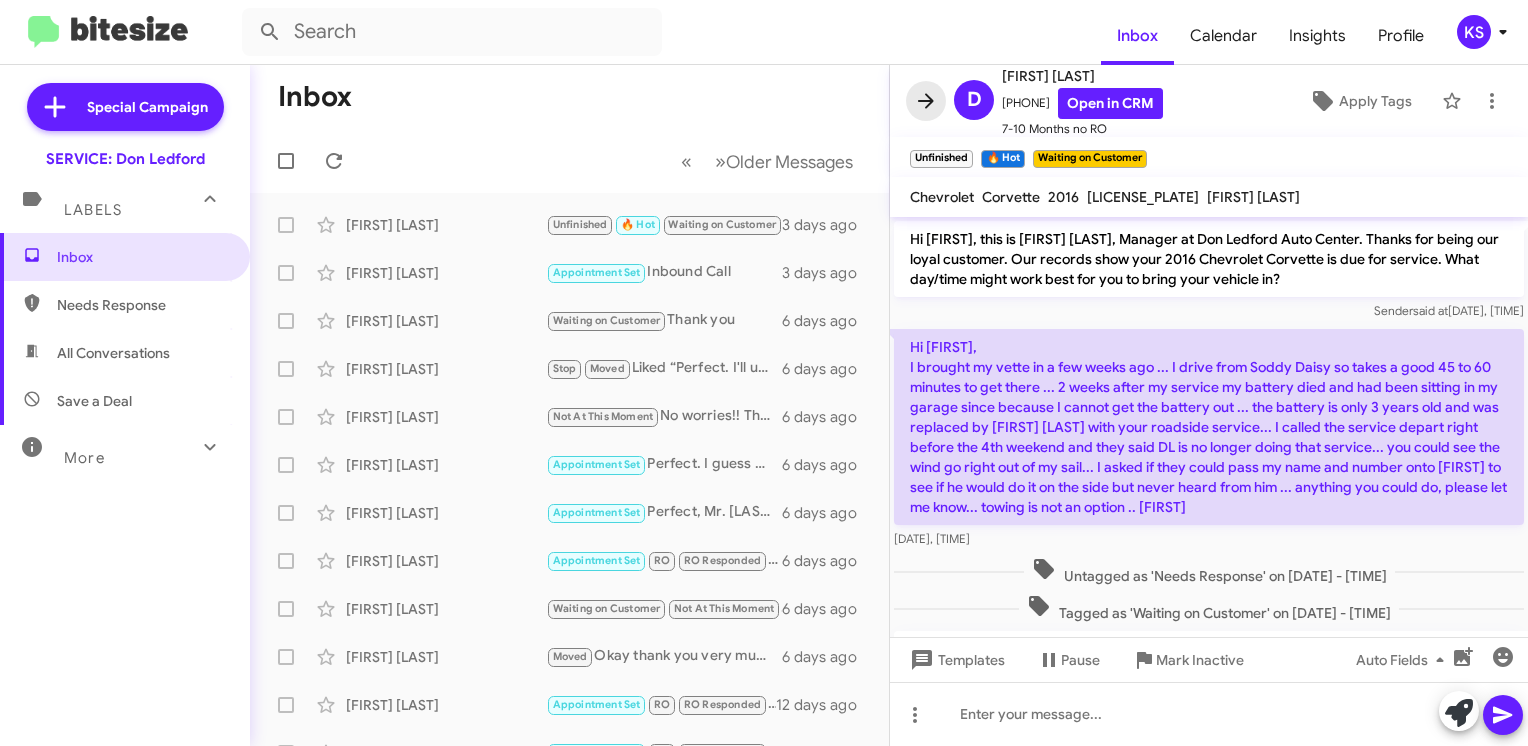 click 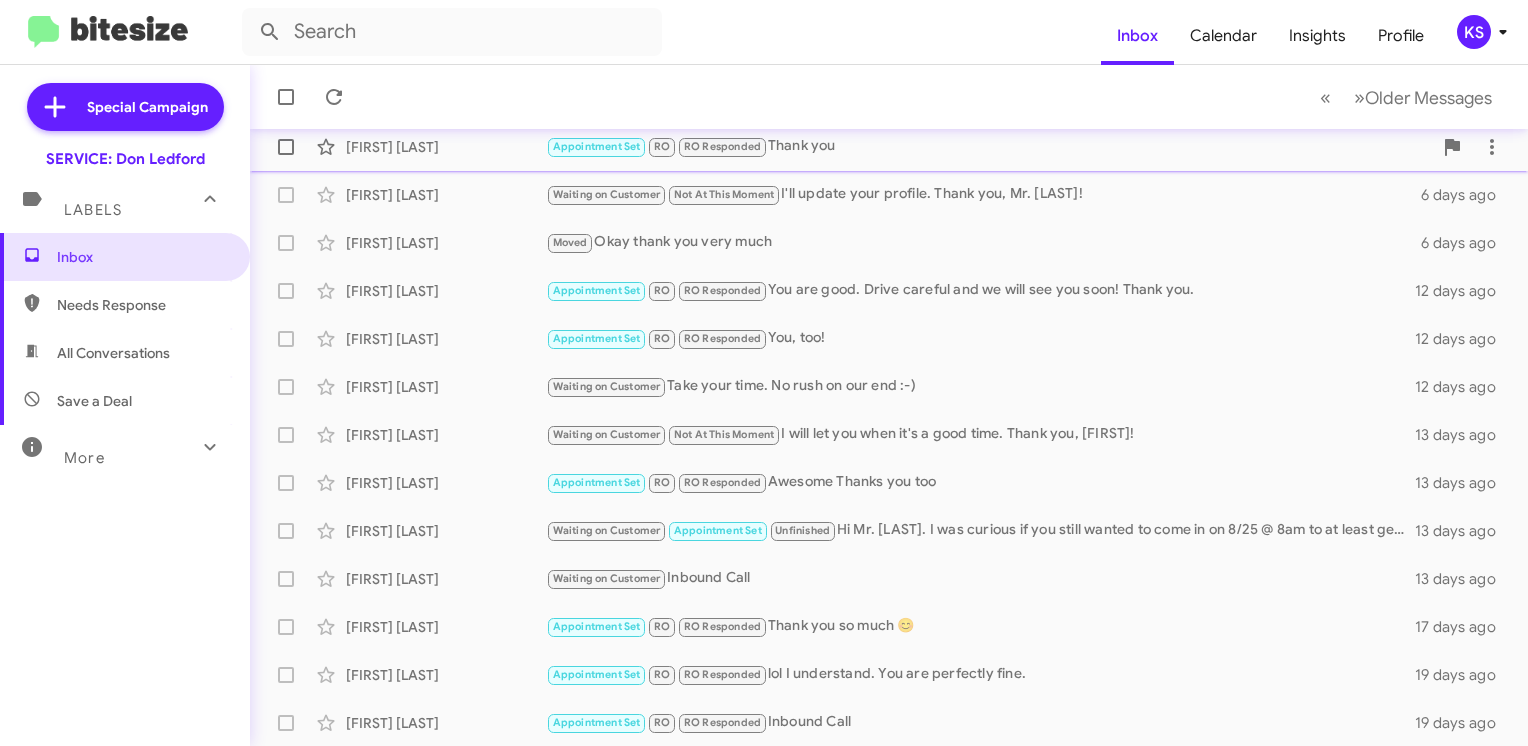 scroll, scrollTop: 0, scrollLeft: 0, axis: both 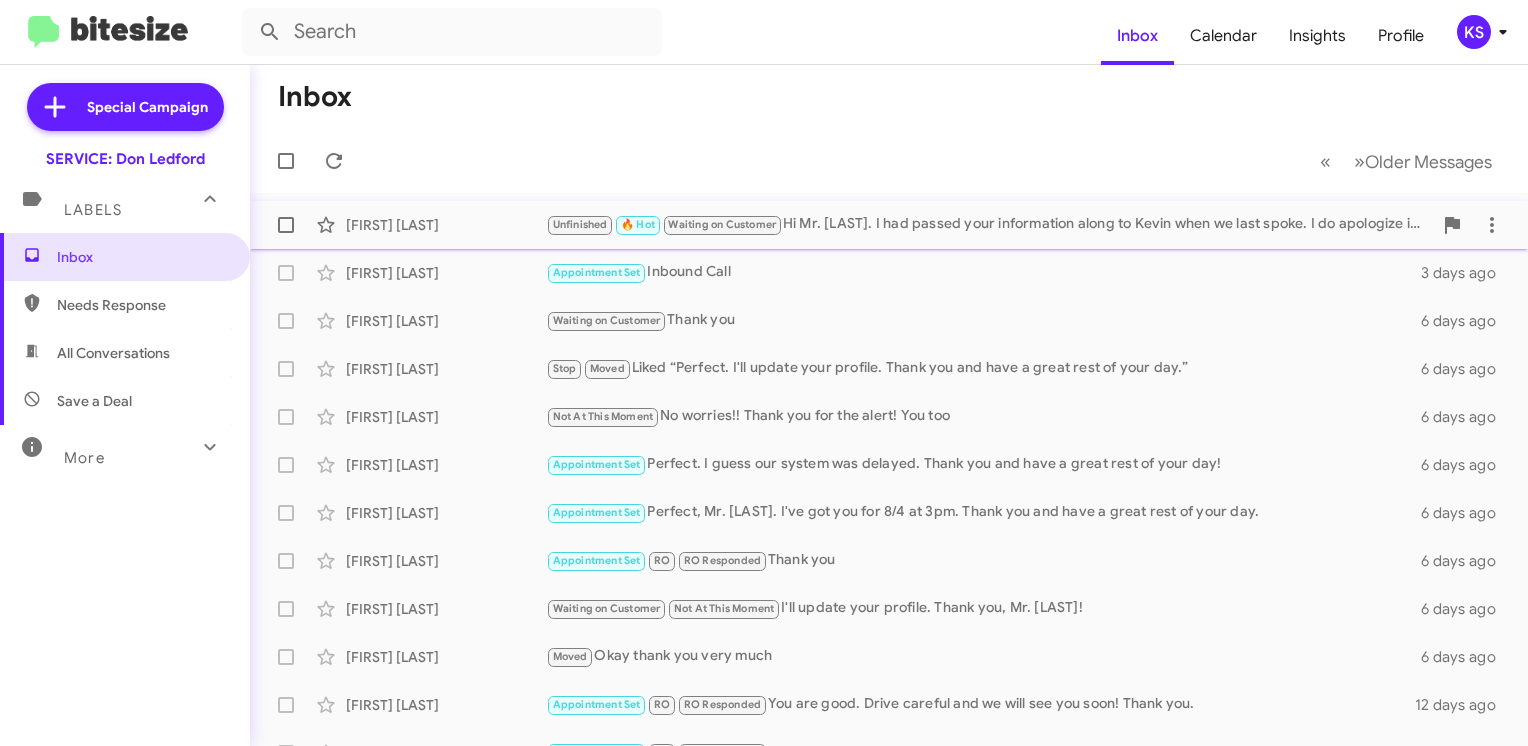 click on "Unfinished 🔥 Hot Waiting on Customer Hi Mr. [LAST]. I had passed your information along to Kevin when we last spoke. I do apologize if he has not reached out to you. He has been in and out of the office recently. He will be back in the office on Monday and I can refresh his memory on the importance of returning your call." 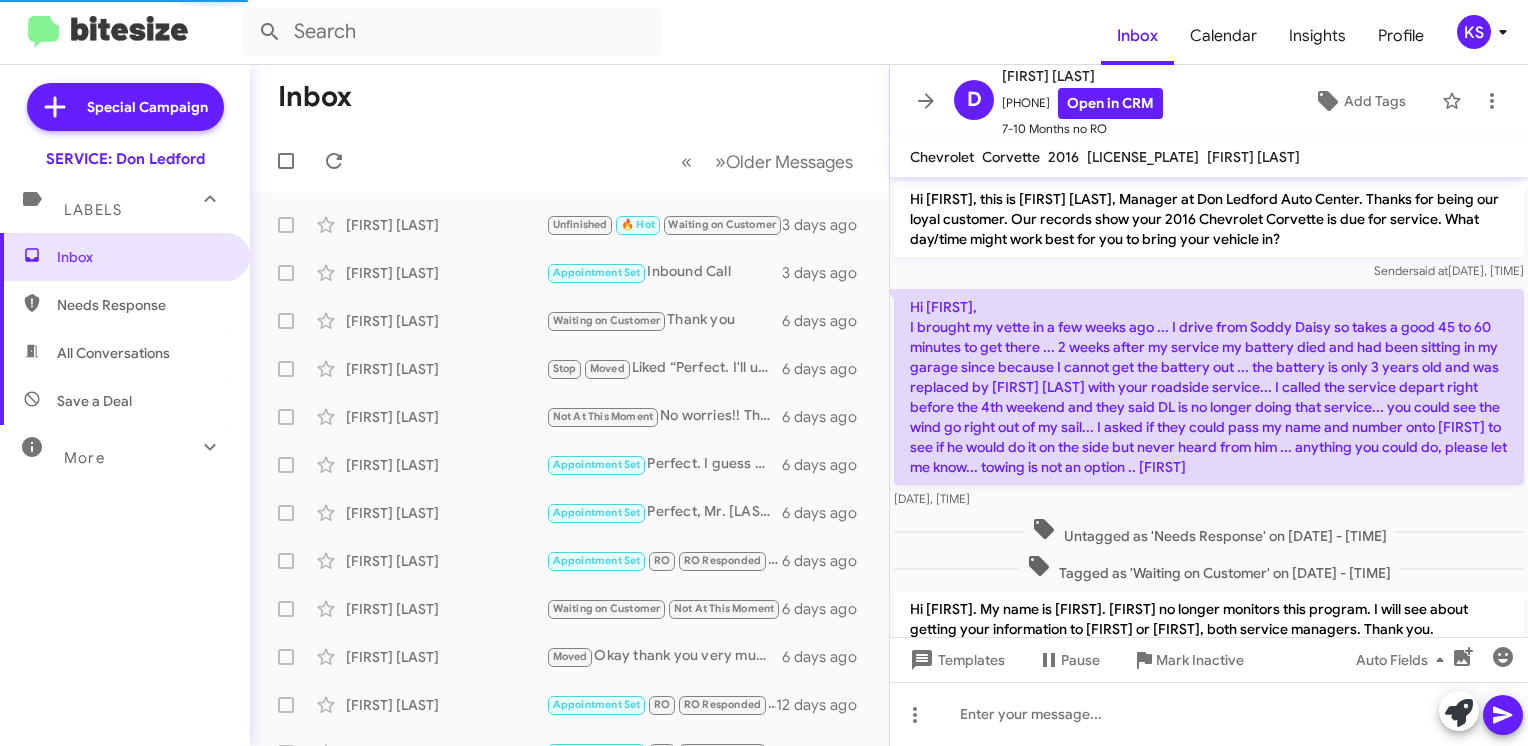 scroll, scrollTop: 595, scrollLeft: 0, axis: vertical 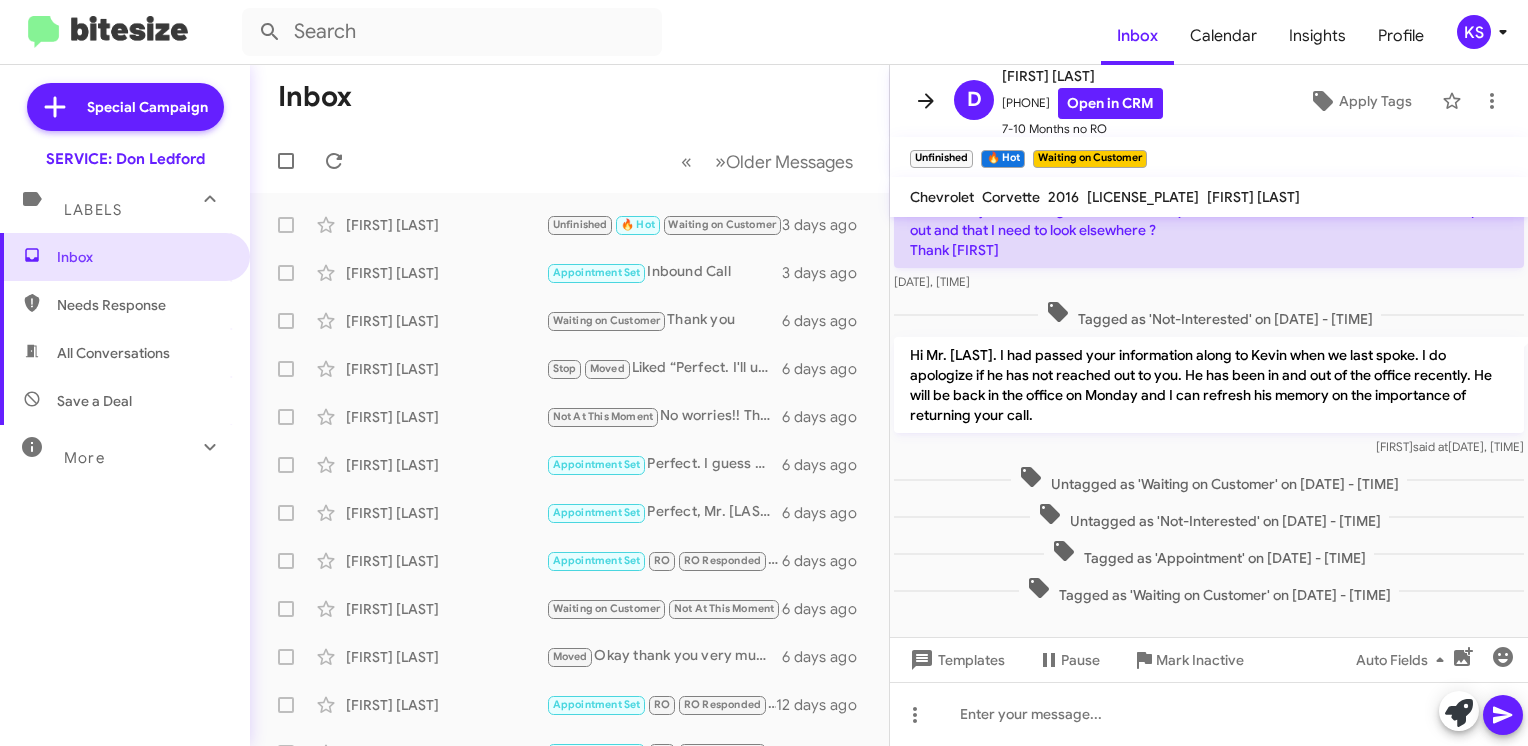 click 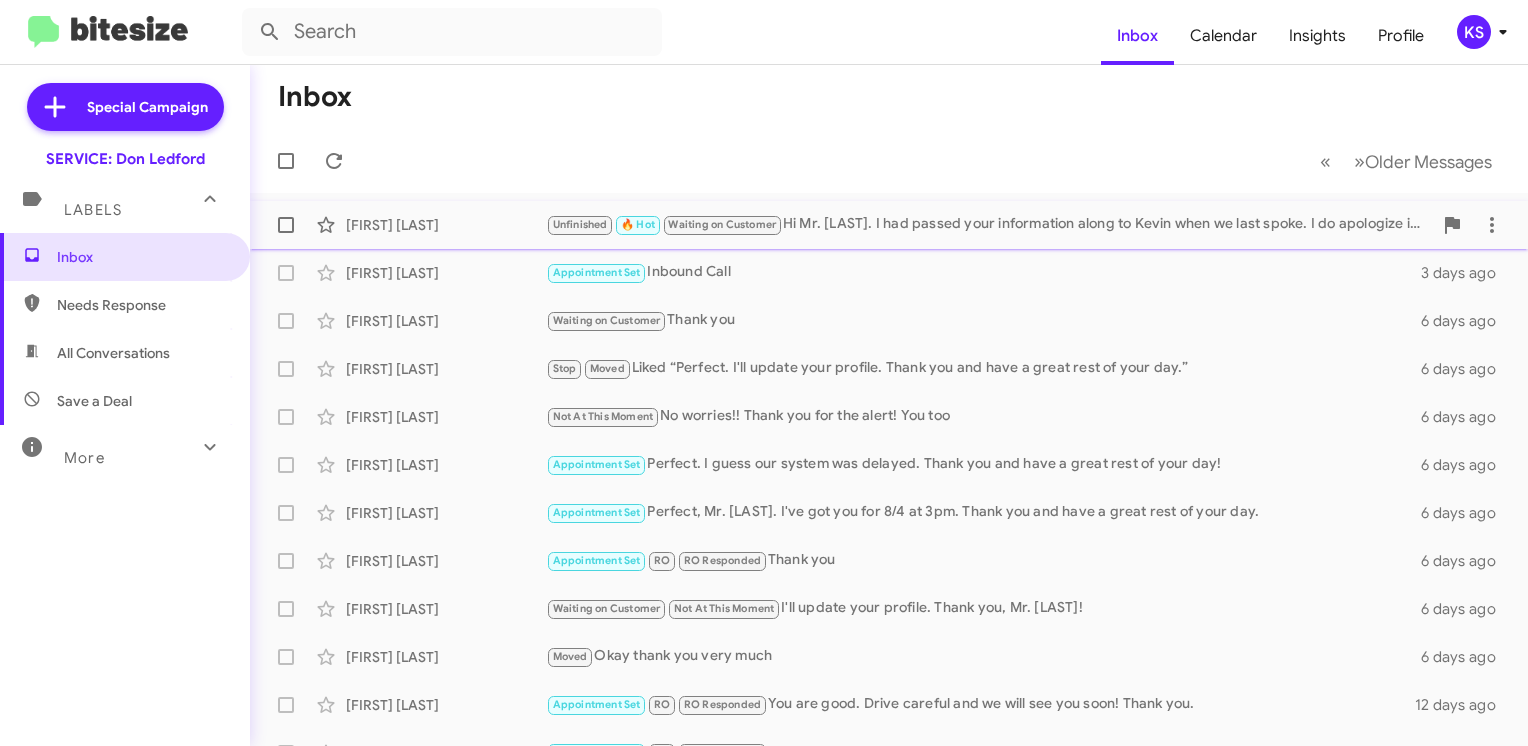 click at bounding box center (286, 225) 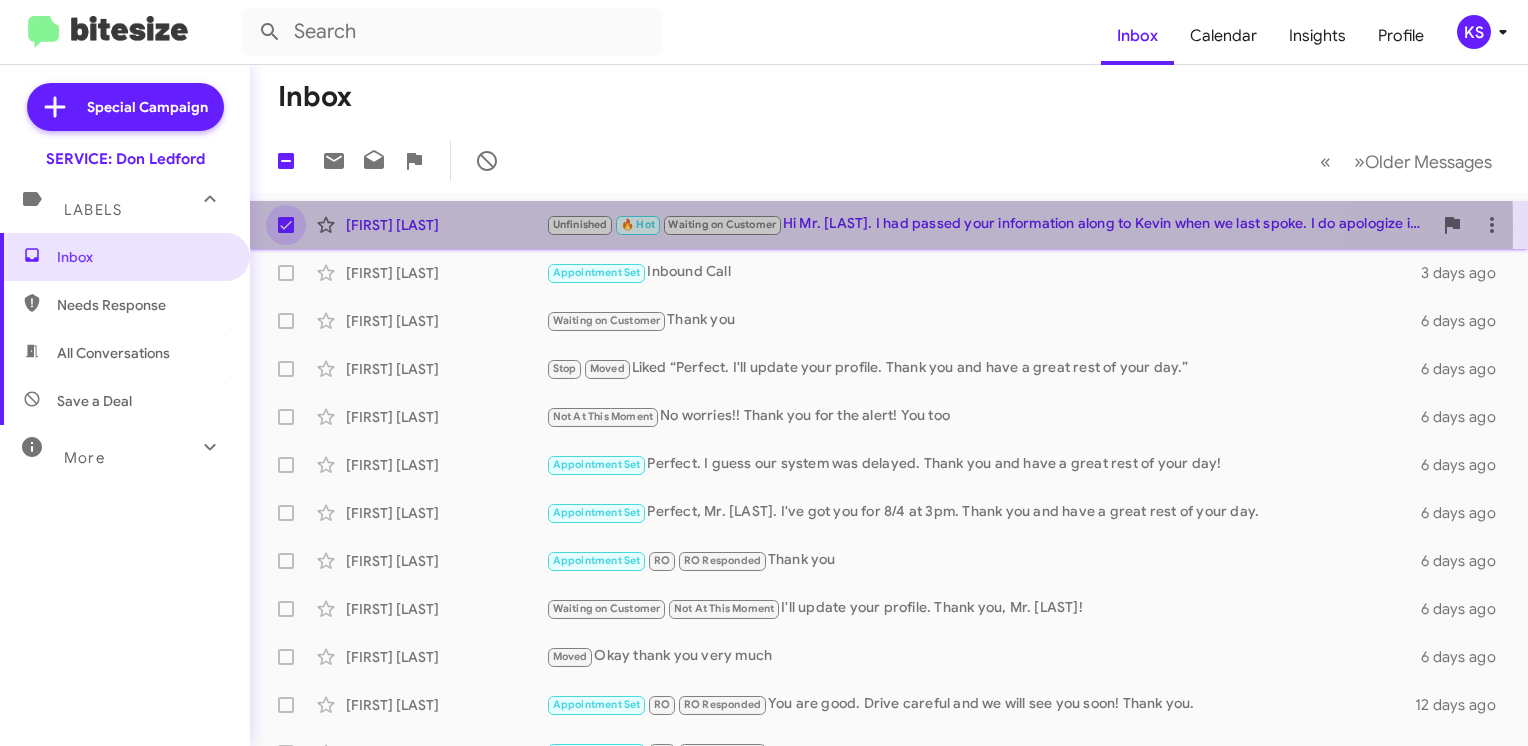 click at bounding box center (286, 225) 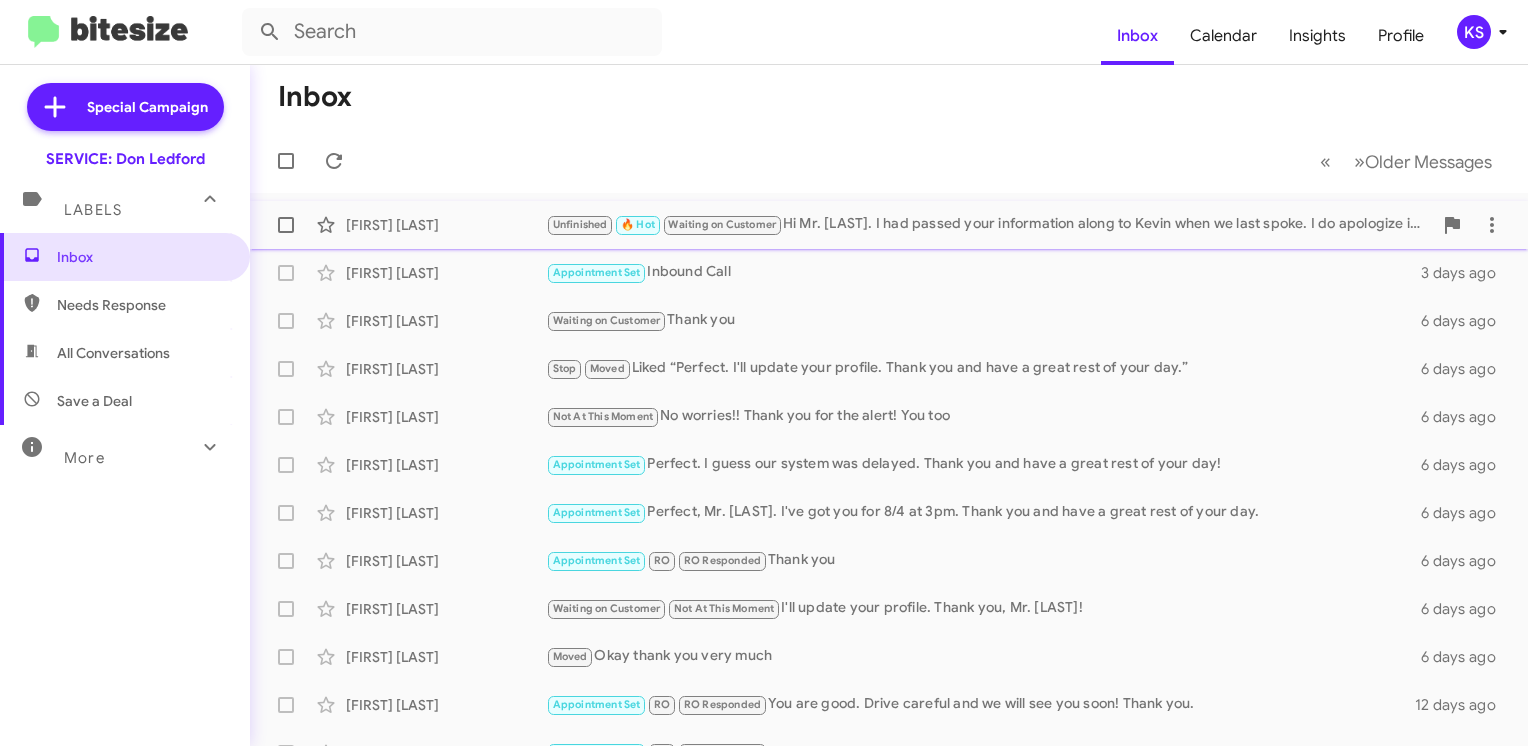 click on "Unfinished 🔥 Hot Waiting on Customer Hi Mr. [LAST]. I had passed your information along to Kevin when we last spoke. I do apologize if he has not reached out to you. He has been in and out of the office recently. He will be back in the office on Monday and I can refresh his memory on the importance of returning your call." 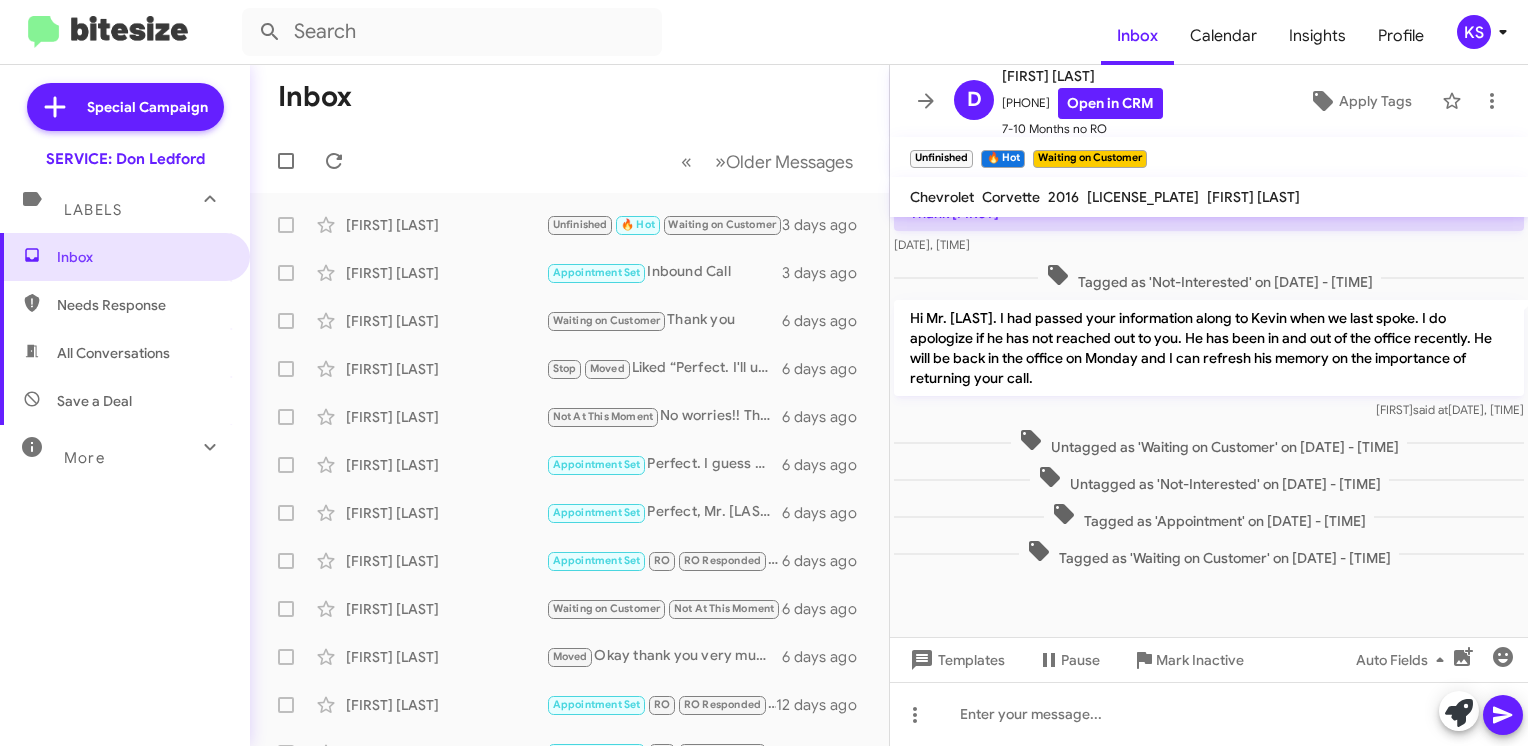 scroll, scrollTop: 635, scrollLeft: 0, axis: vertical 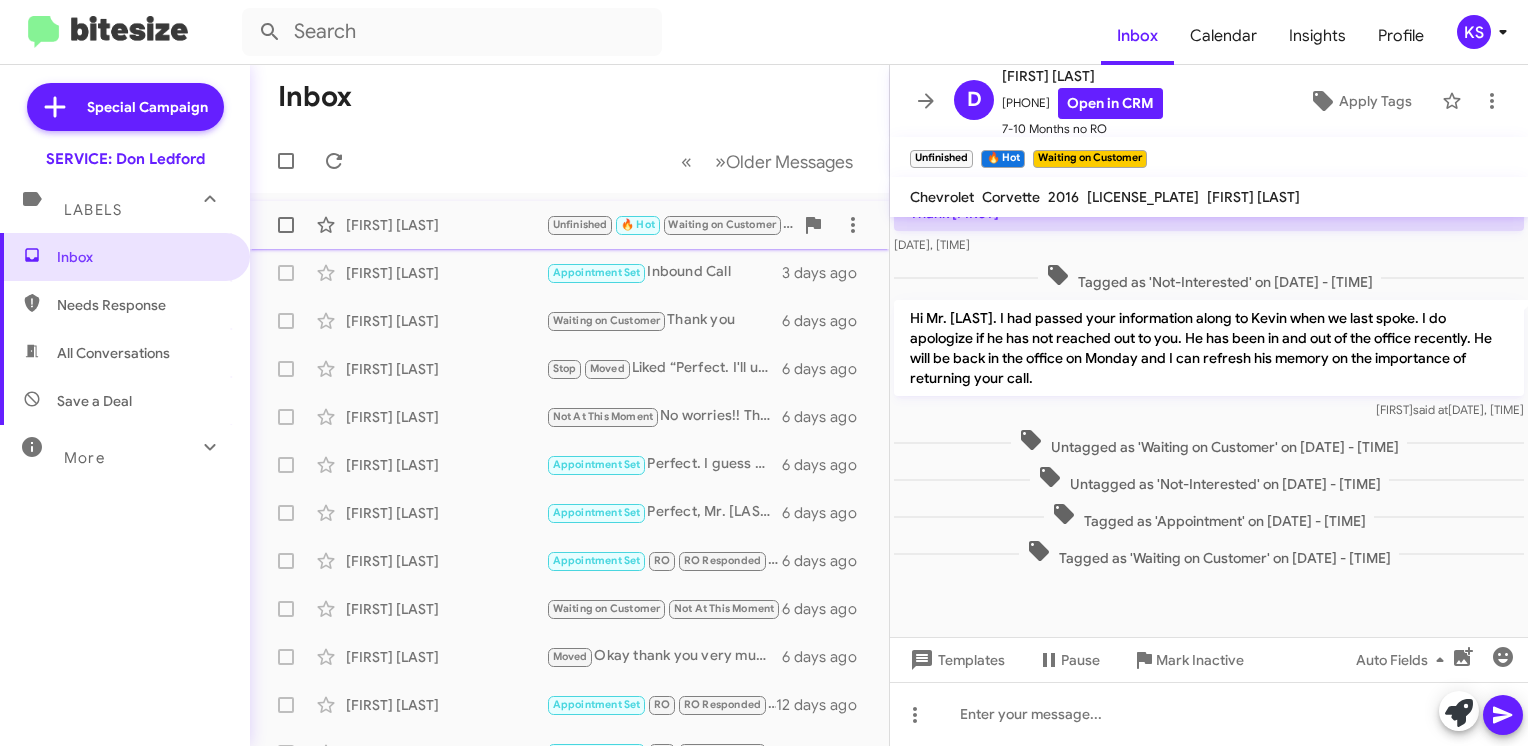click at bounding box center [286, 225] 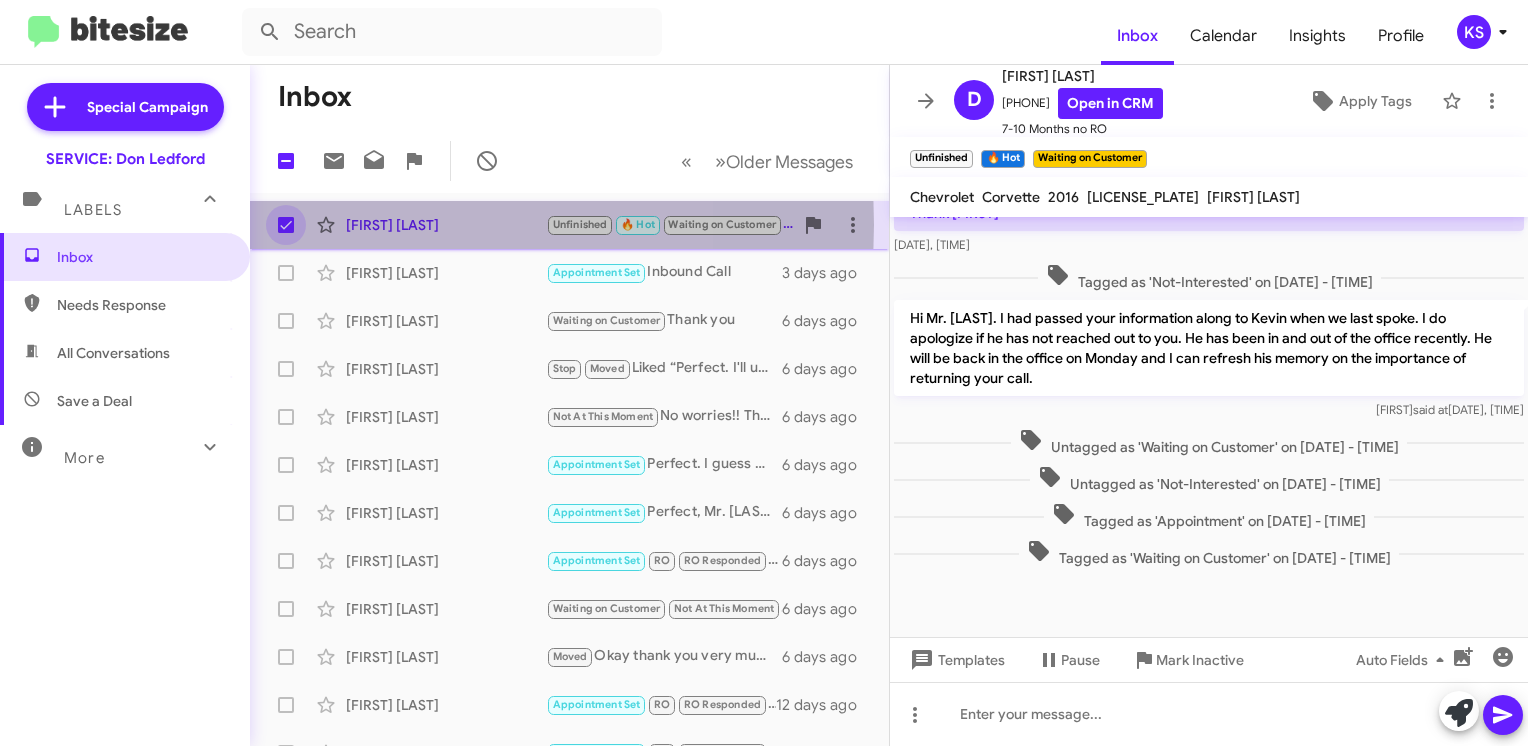 click at bounding box center [286, 225] 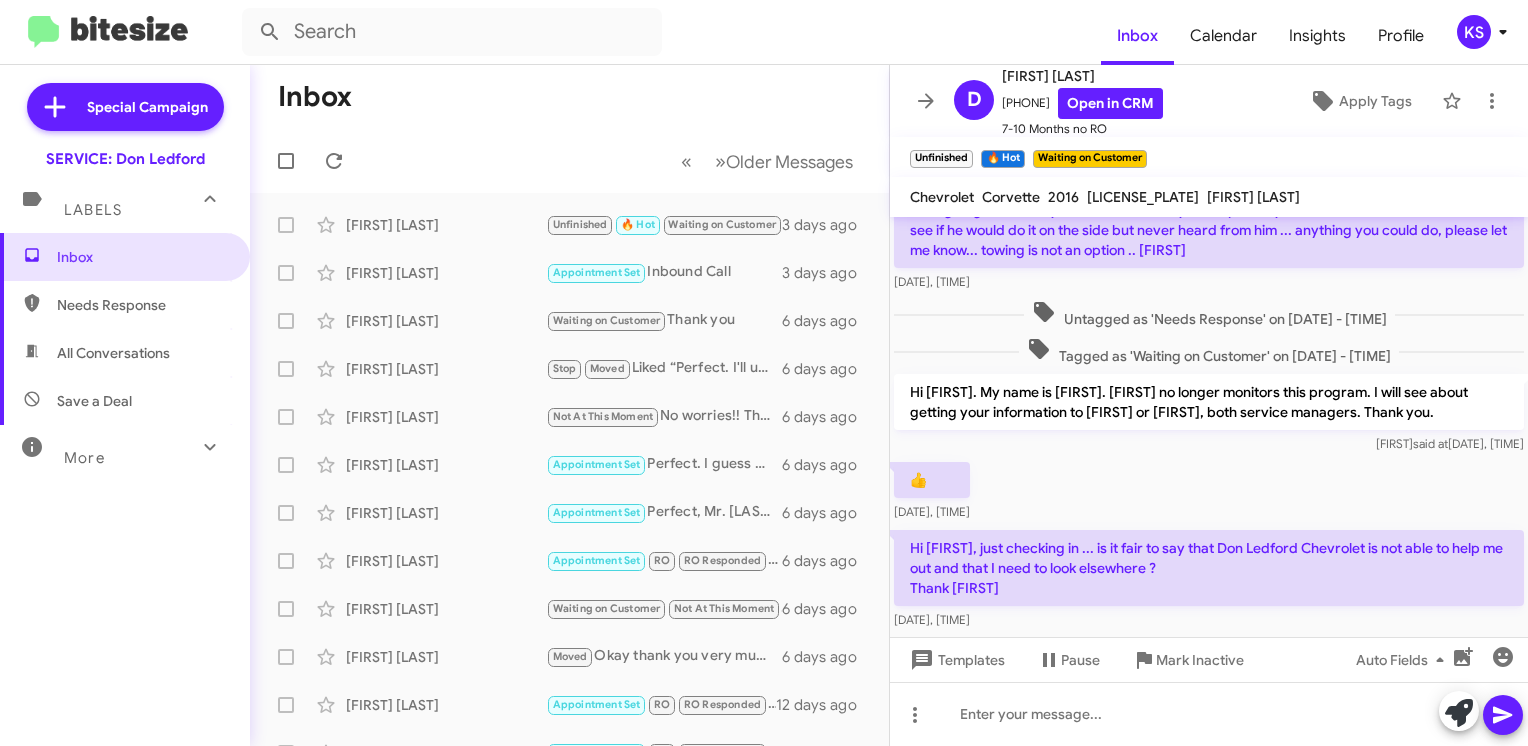 scroll, scrollTop: 635, scrollLeft: 0, axis: vertical 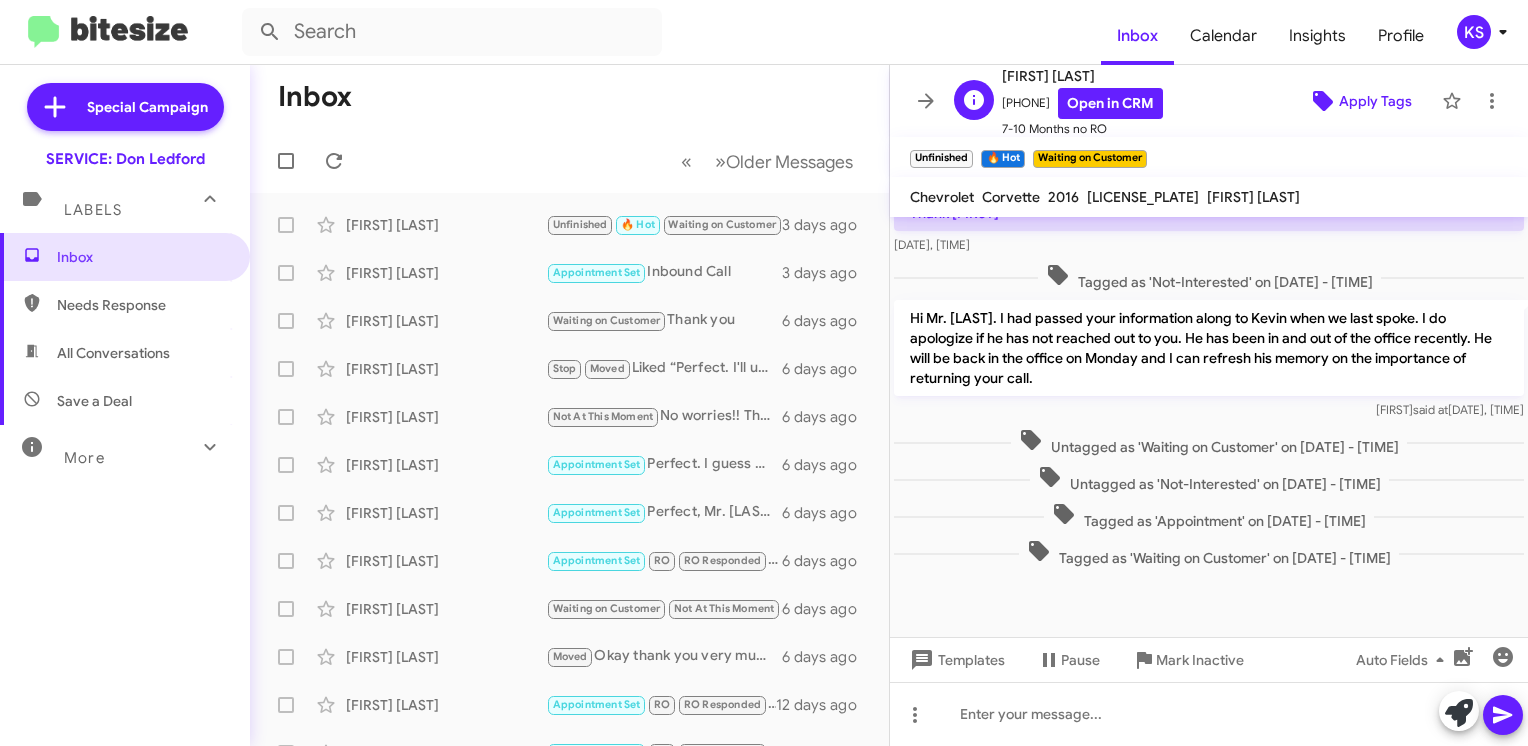 click on "Apply Tags" 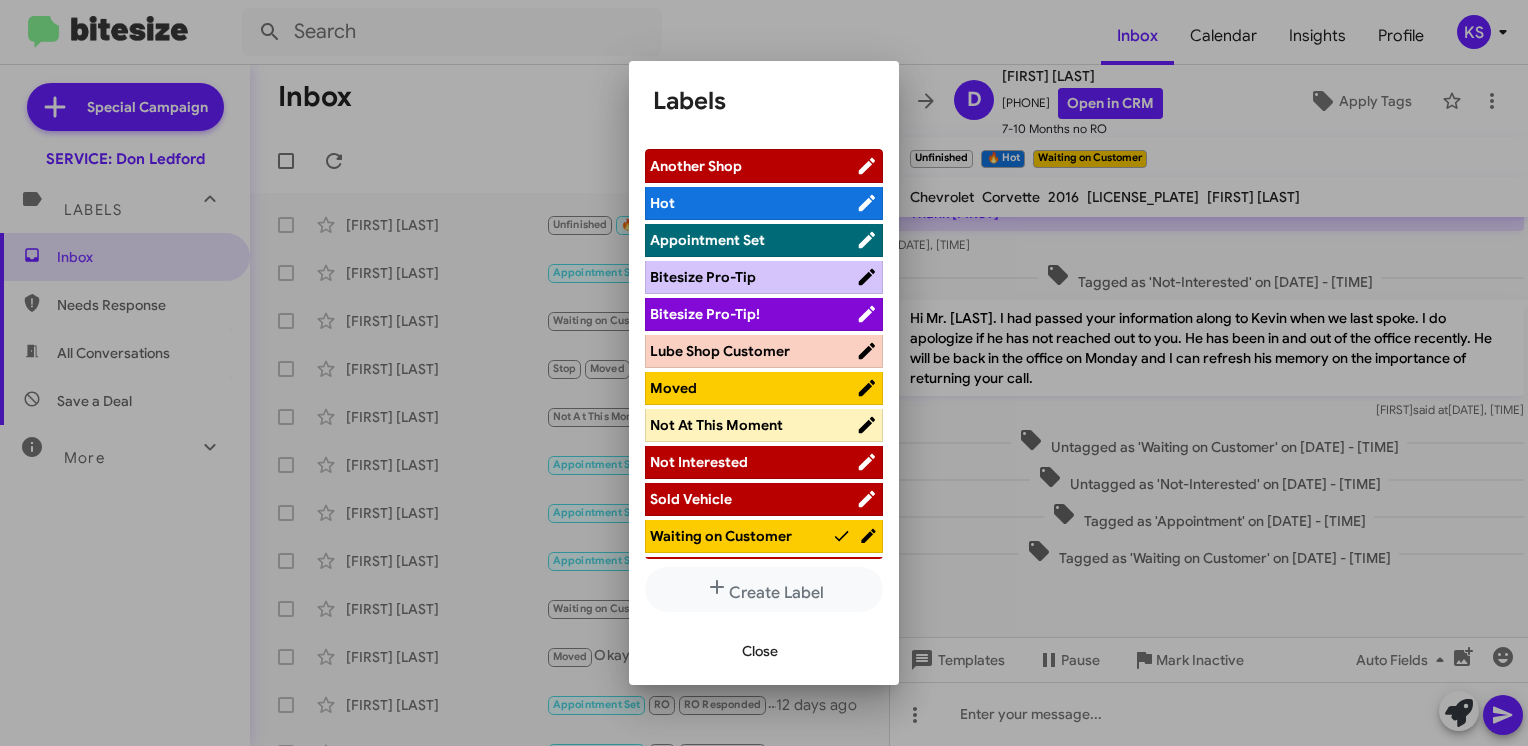 scroll, scrollTop: 32, scrollLeft: 0, axis: vertical 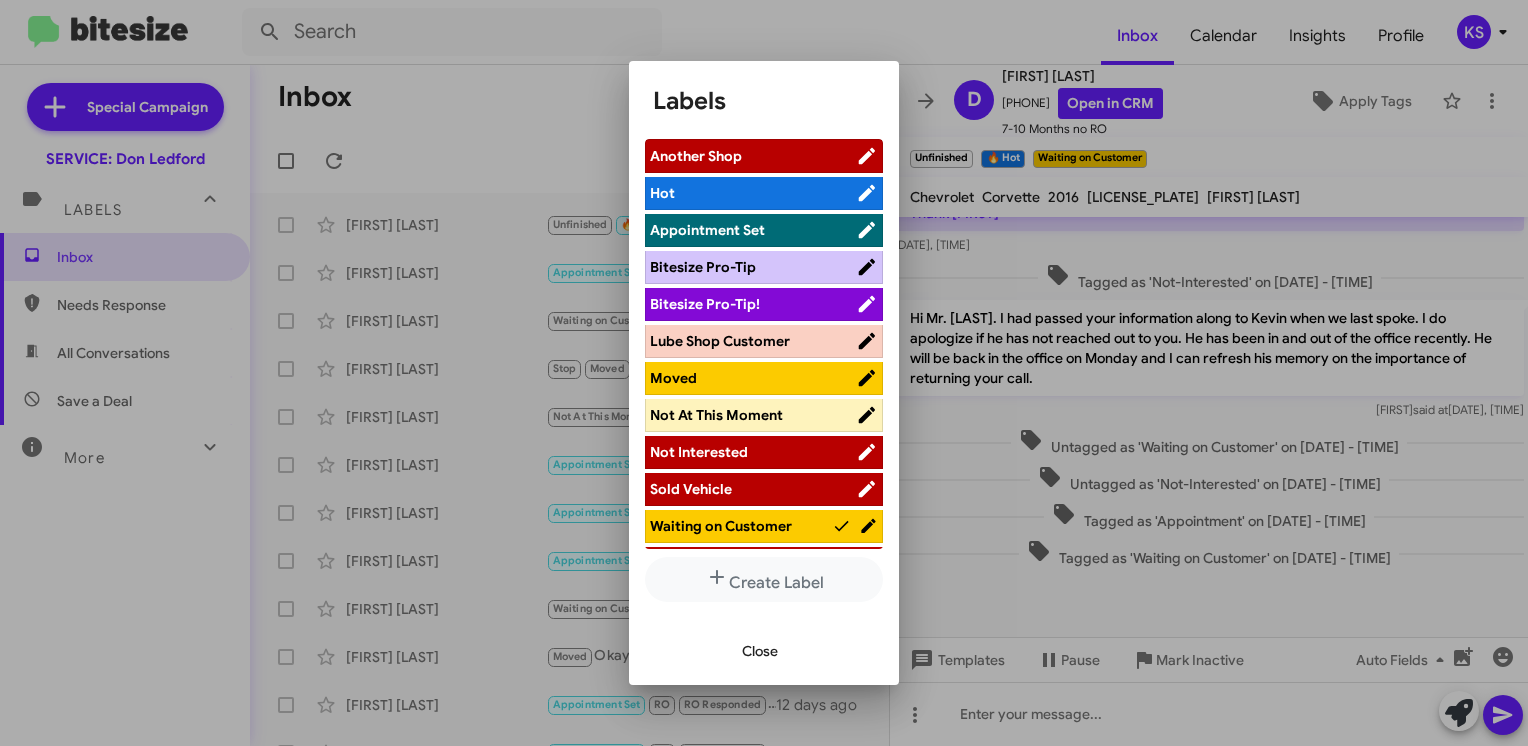 click on "Close" at bounding box center [760, 651] 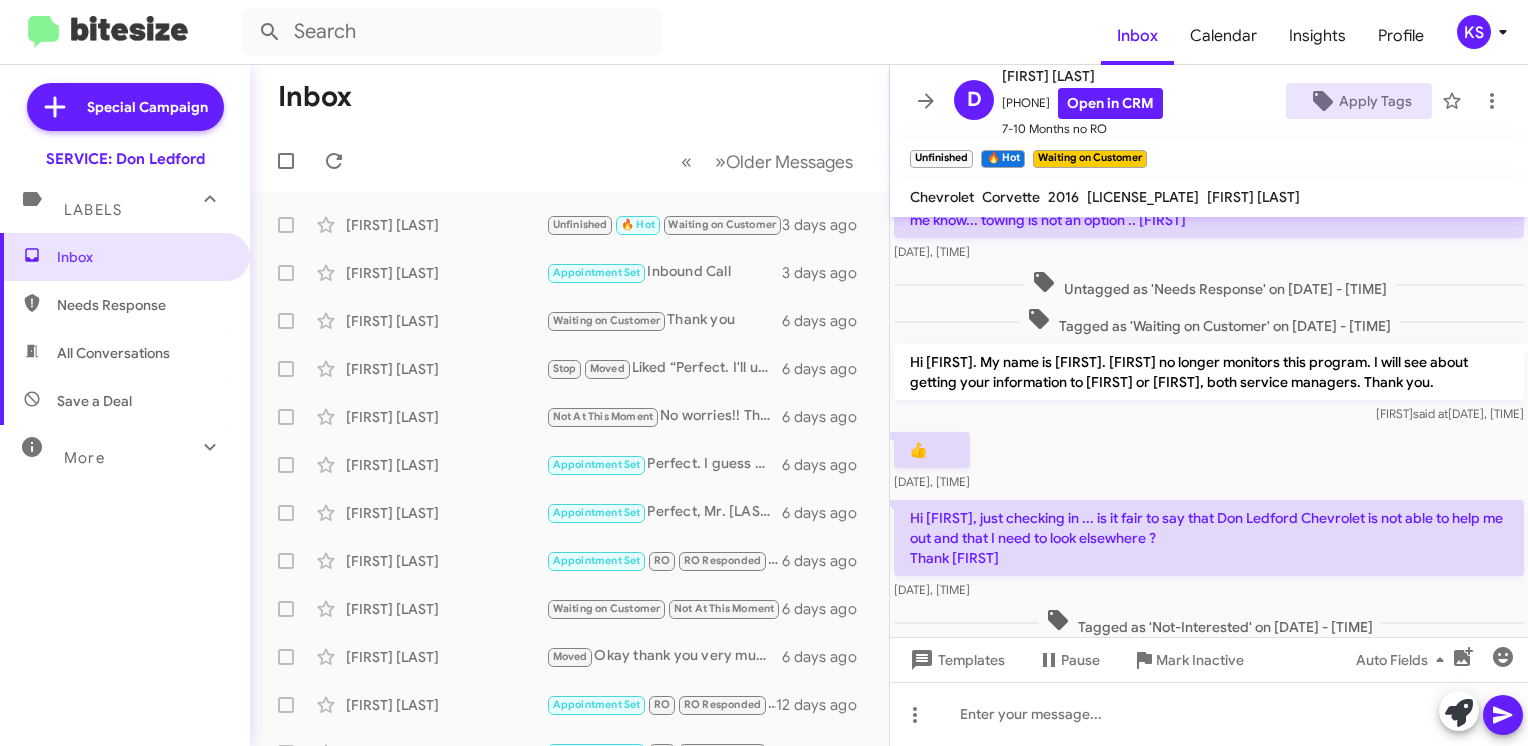 scroll, scrollTop: 635, scrollLeft: 0, axis: vertical 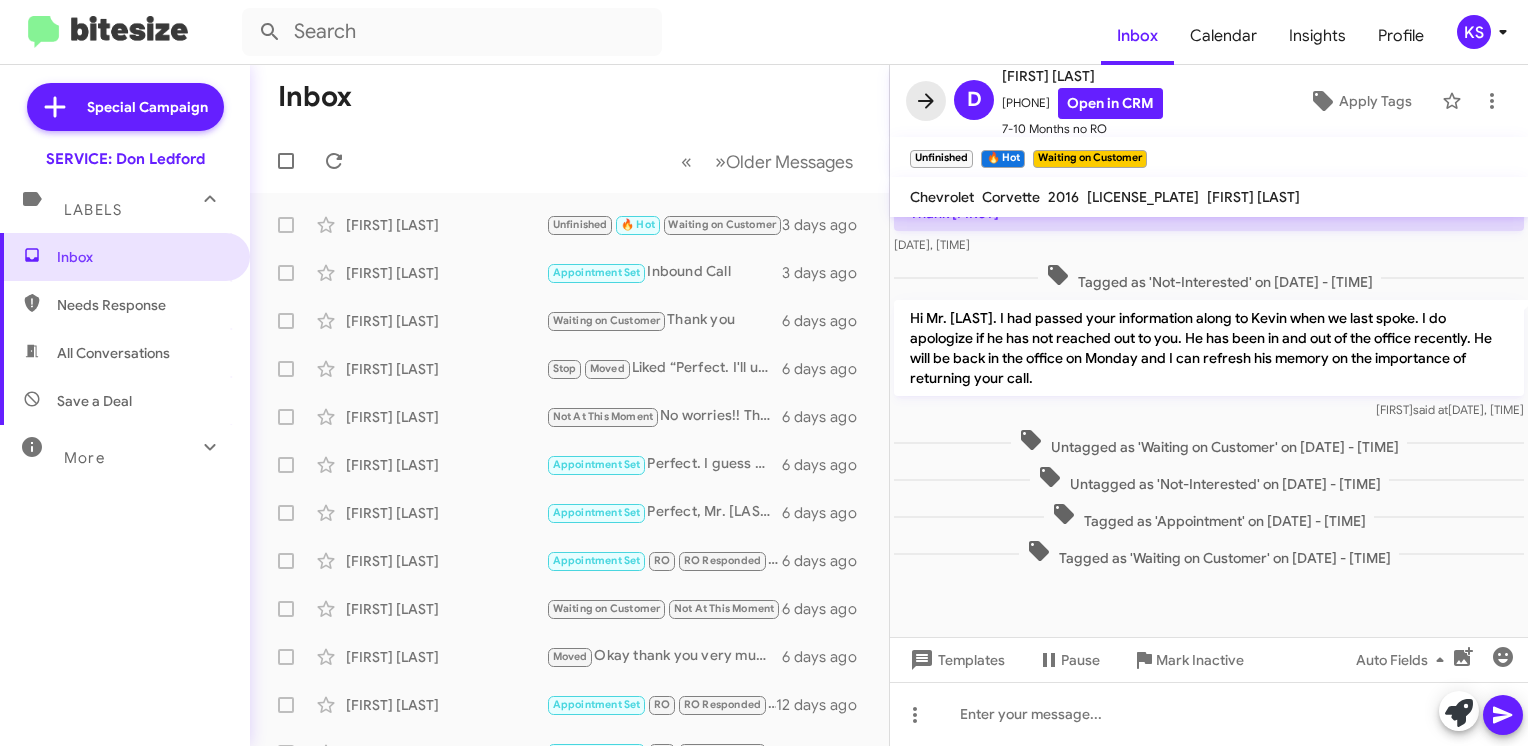 click 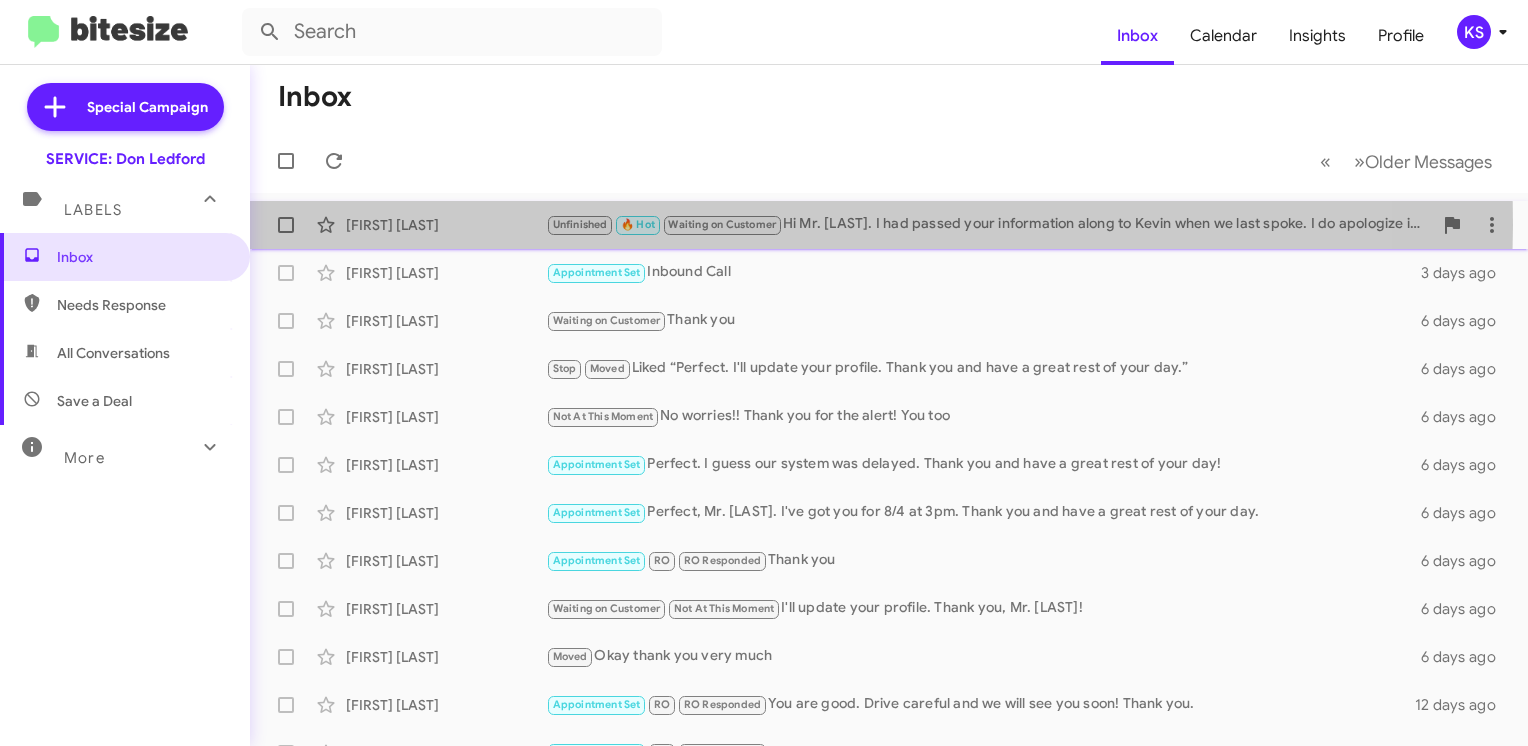 click on "Unfinished" 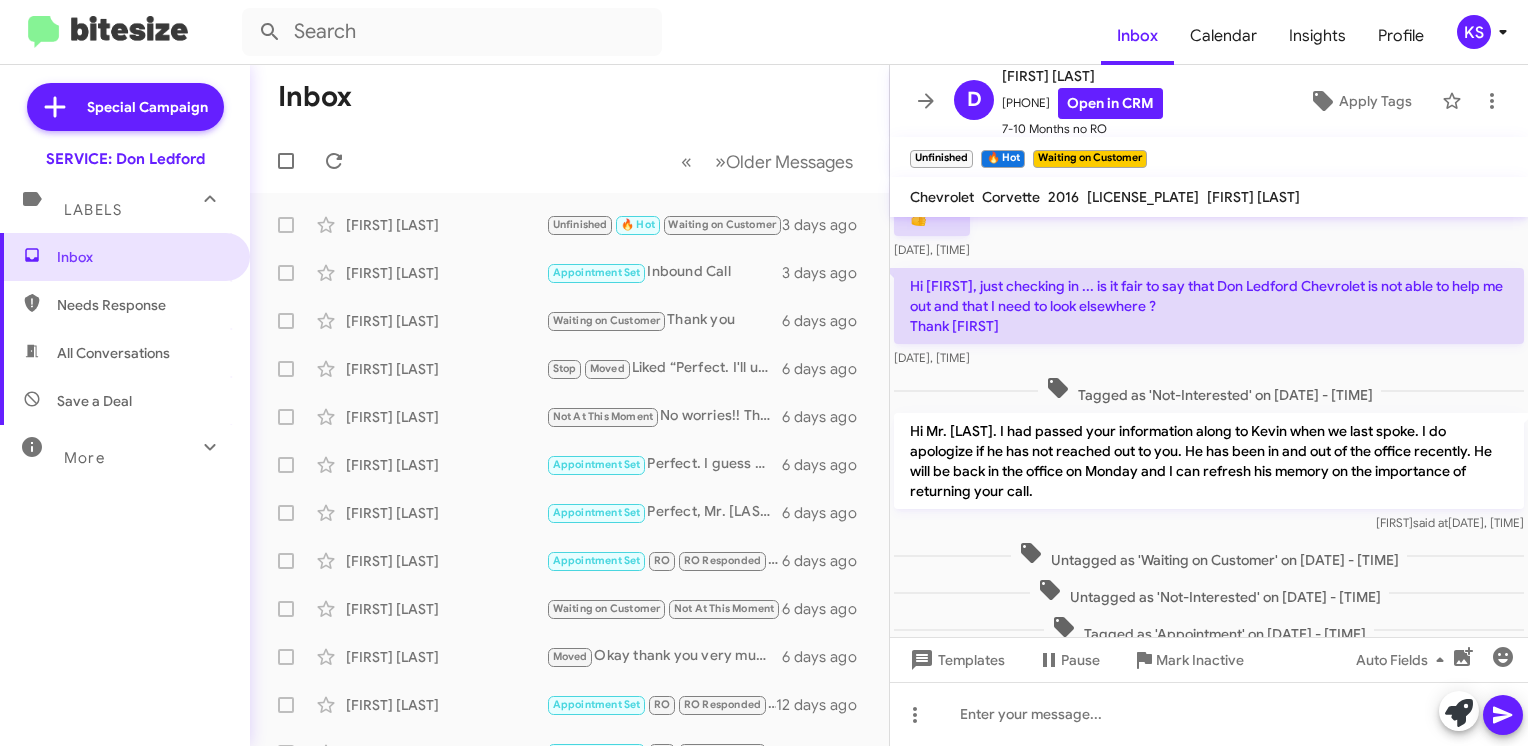 scroll, scrollTop: 335, scrollLeft: 0, axis: vertical 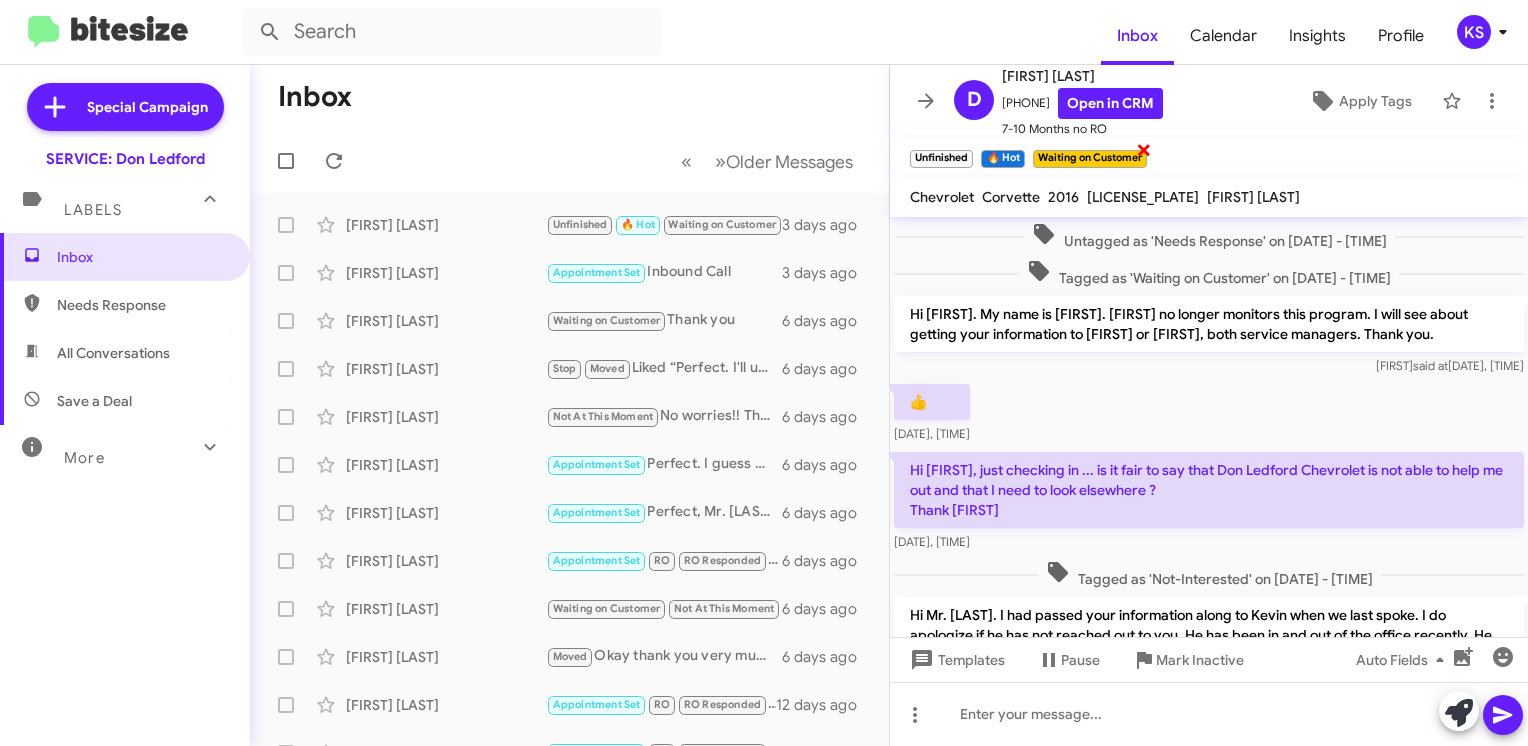 click on "×" 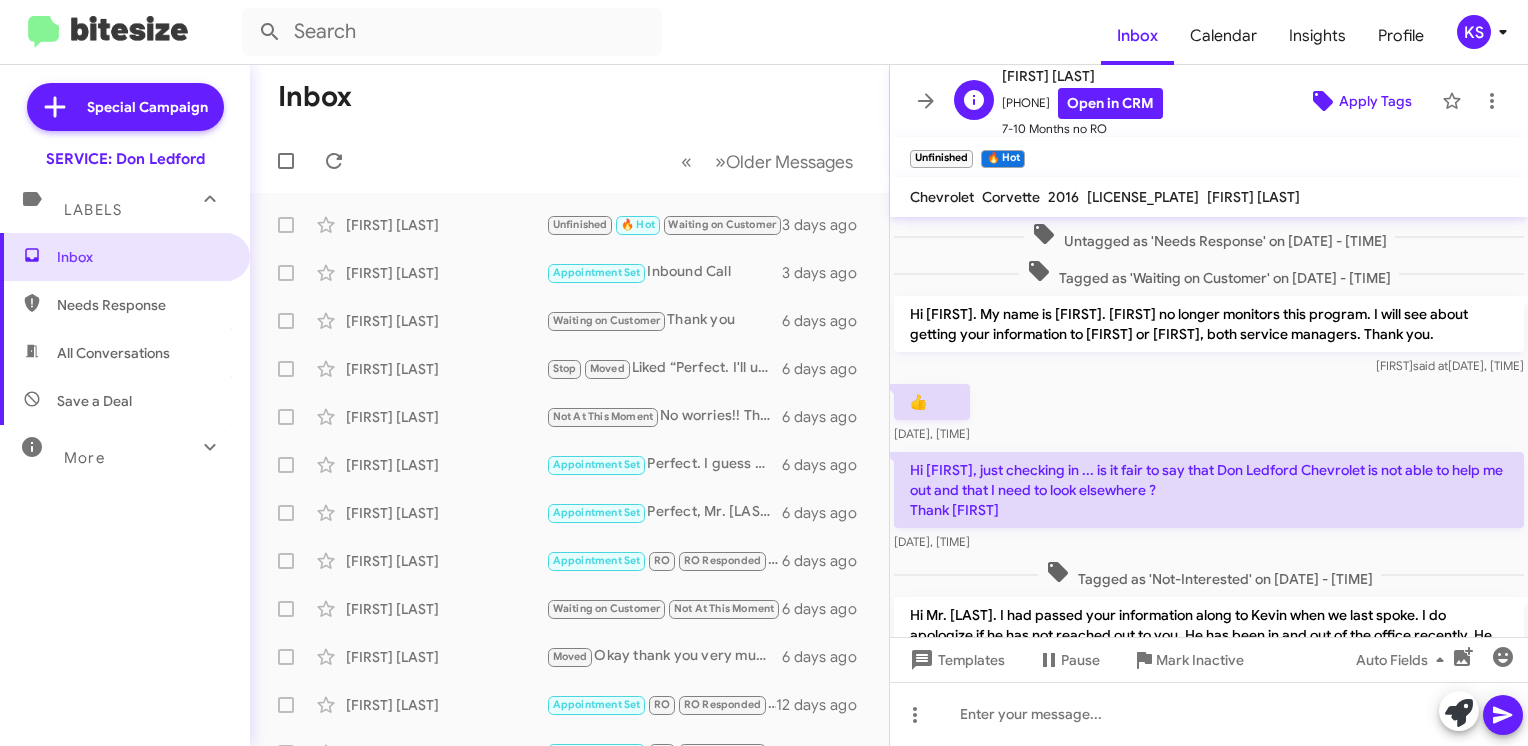 click on "Apply Tags" 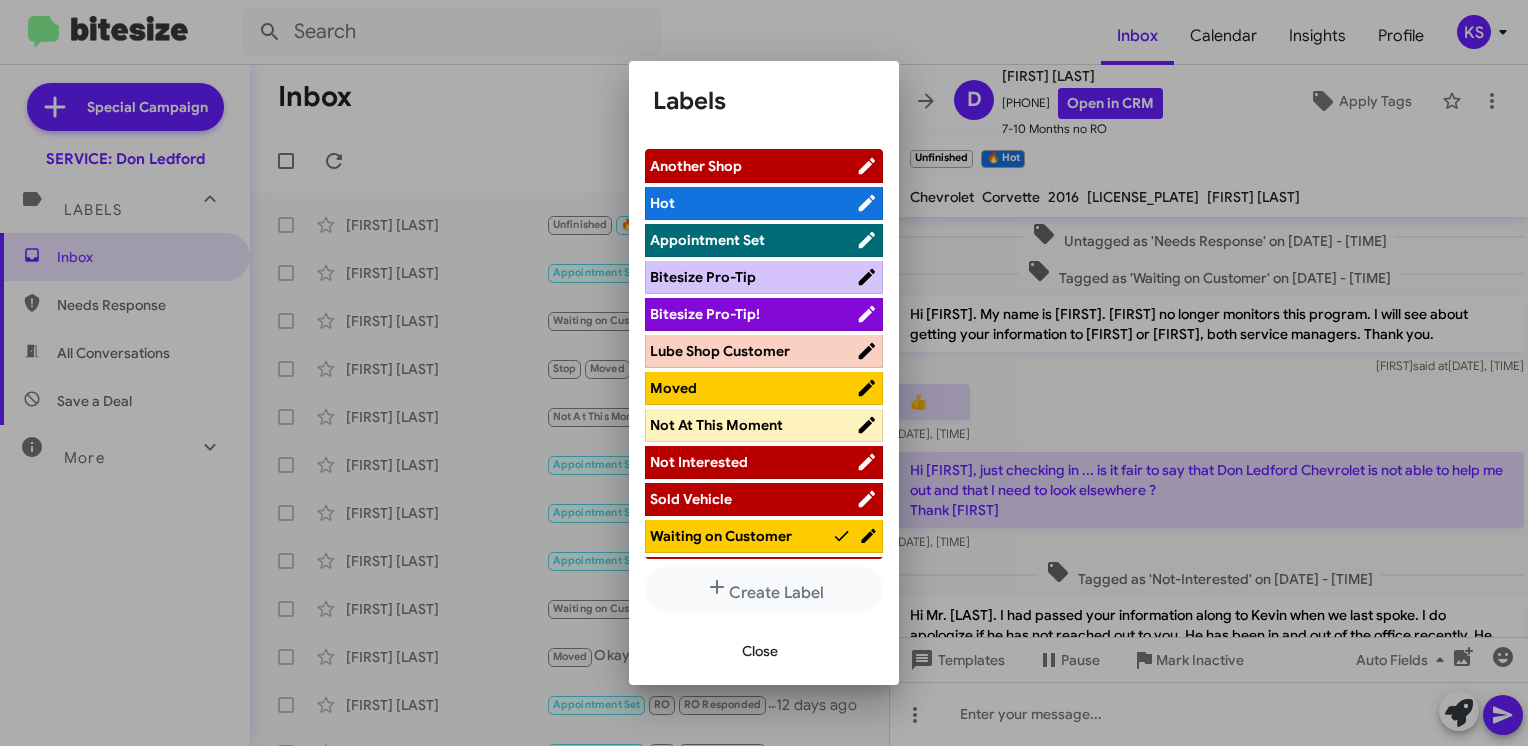 click on "Not At This Moment" at bounding box center [716, 425] 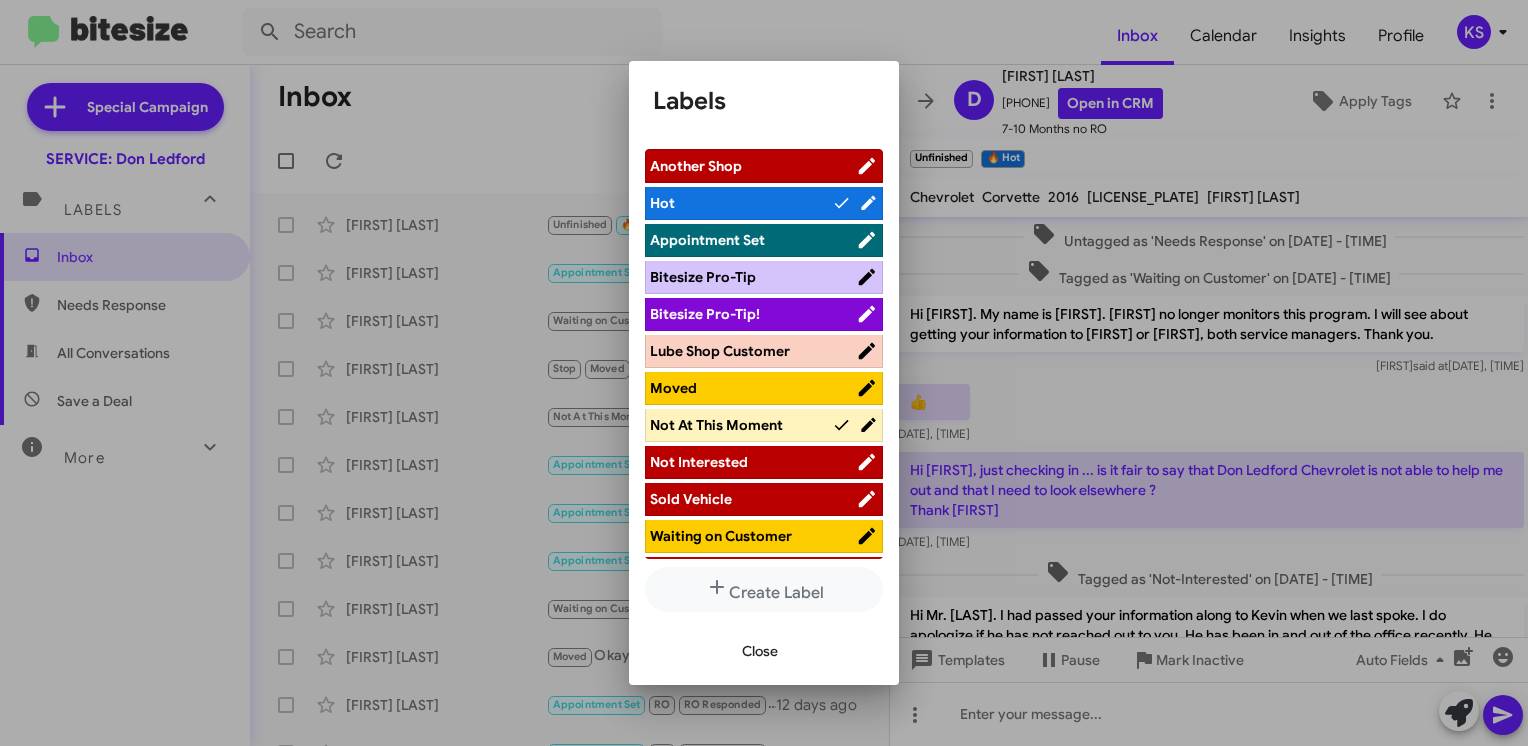 click at bounding box center (764, 373) 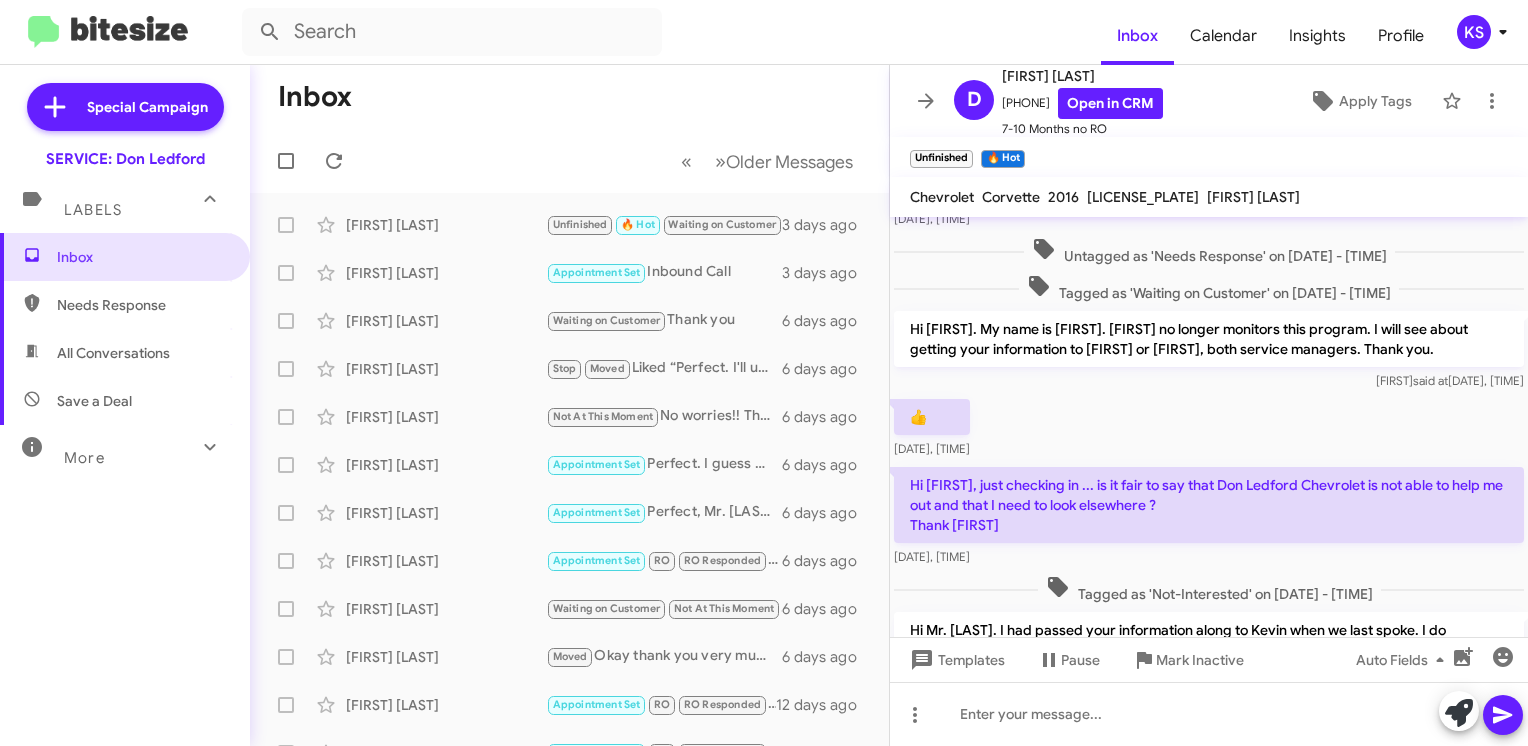 scroll, scrollTop: 0, scrollLeft: 0, axis: both 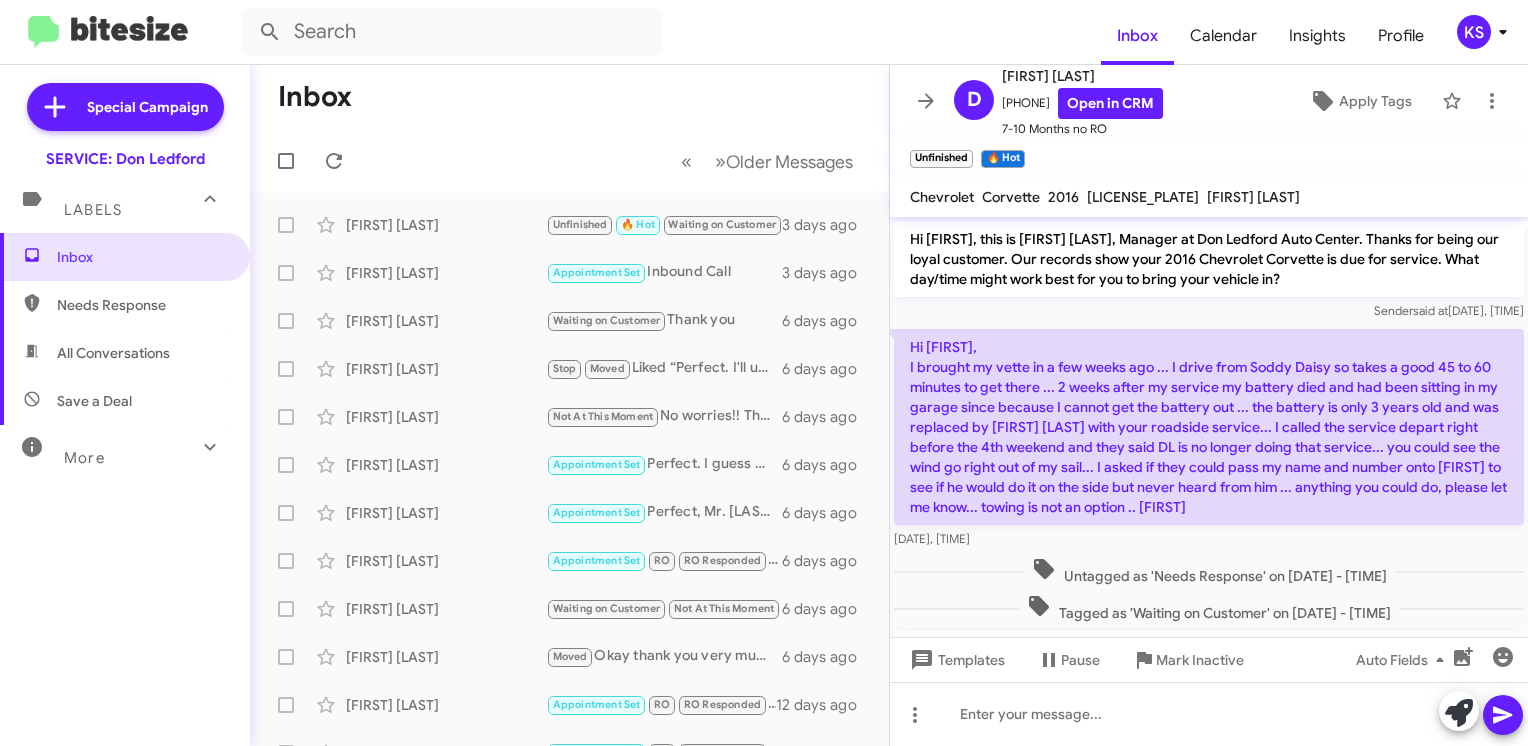 click on "Inbox" 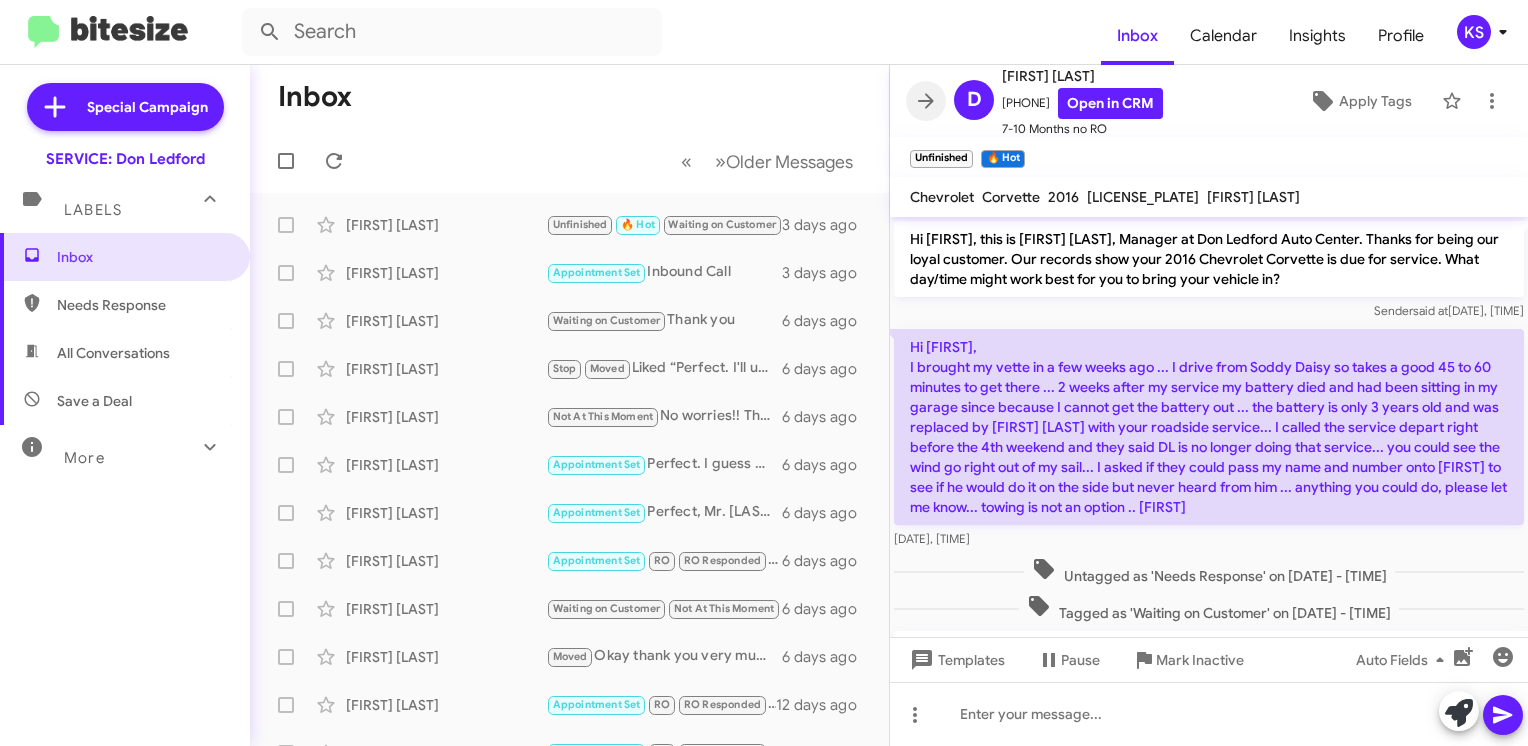click 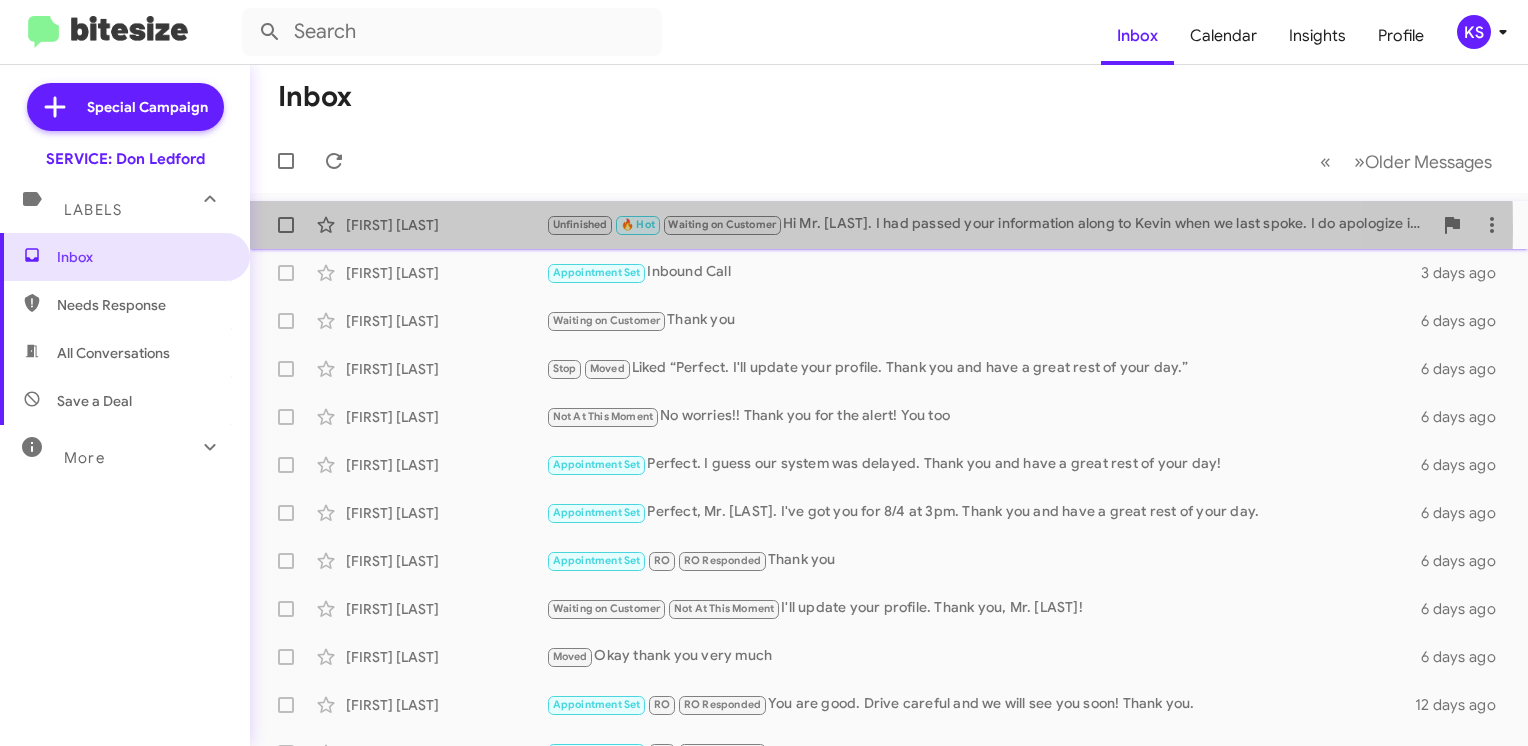 click on "Unfinished" 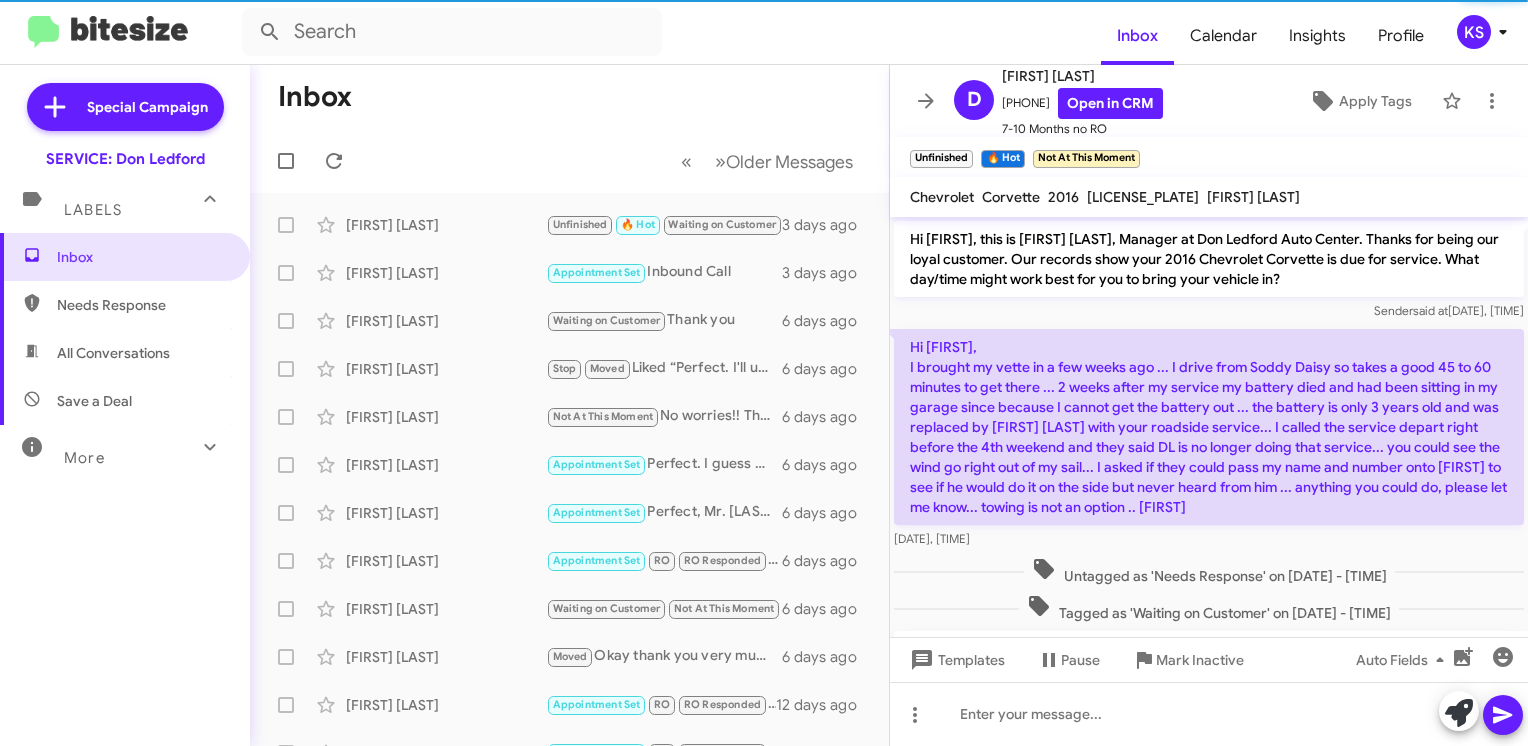 scroll, scrollTop: 680, scrollLeft: 0, axis: vertical 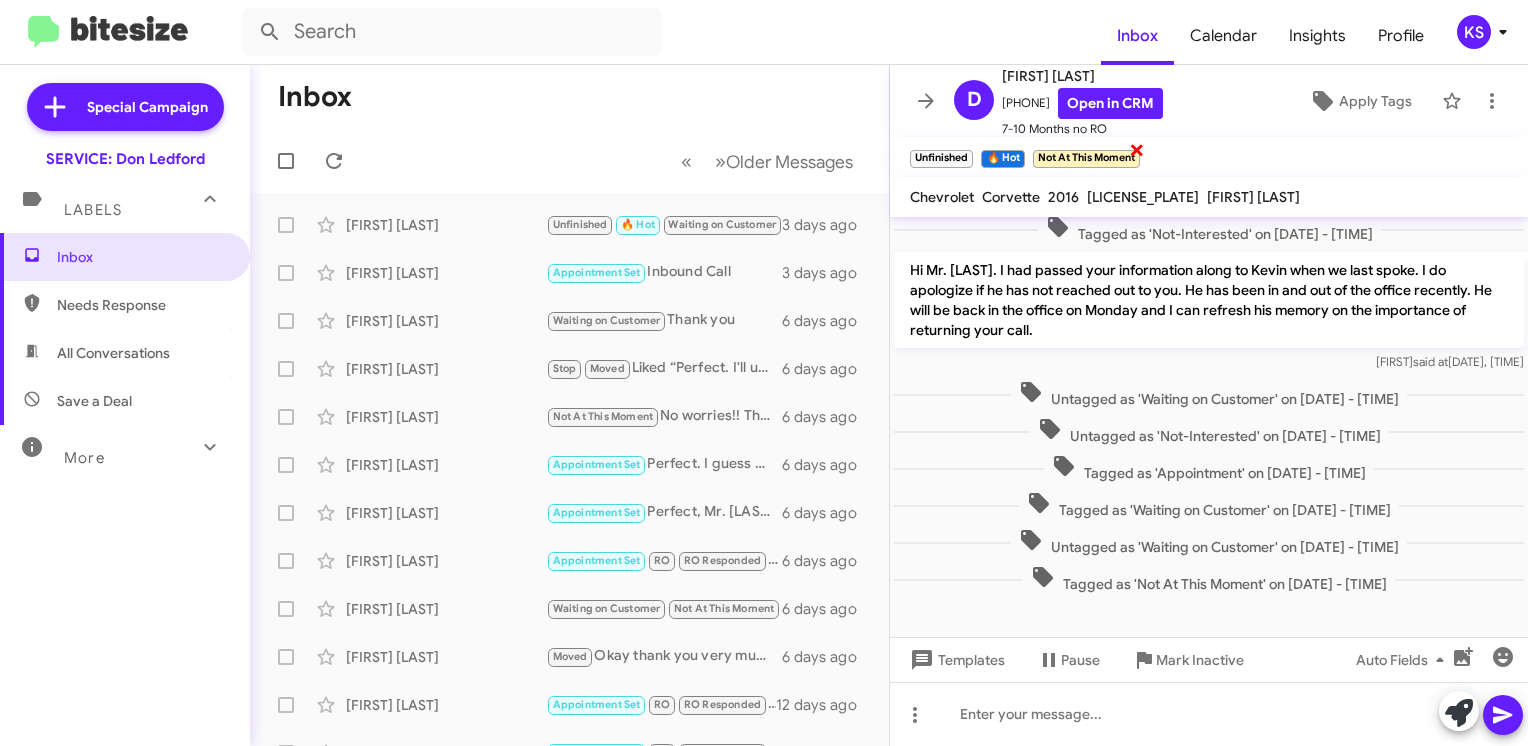 click on "×" 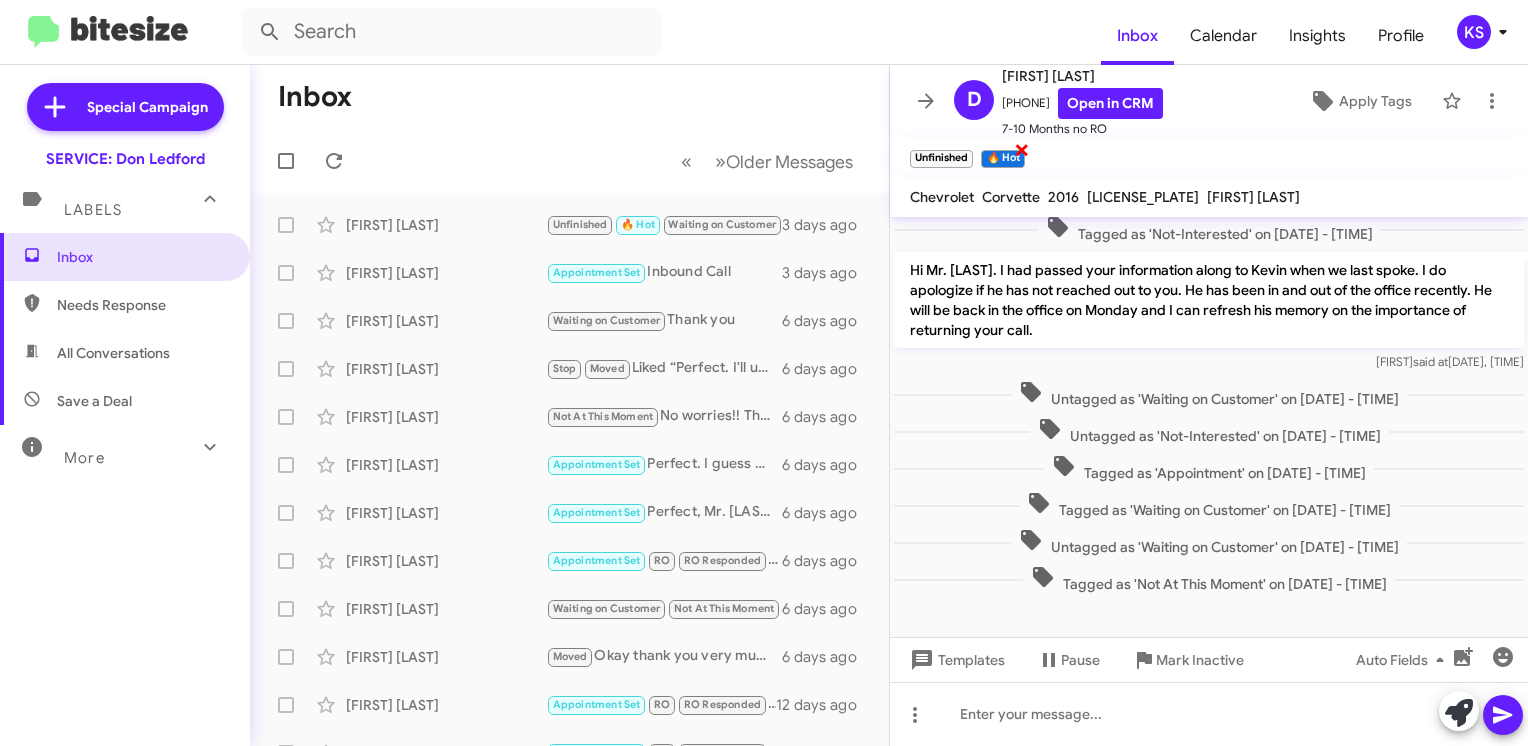 click on "×" 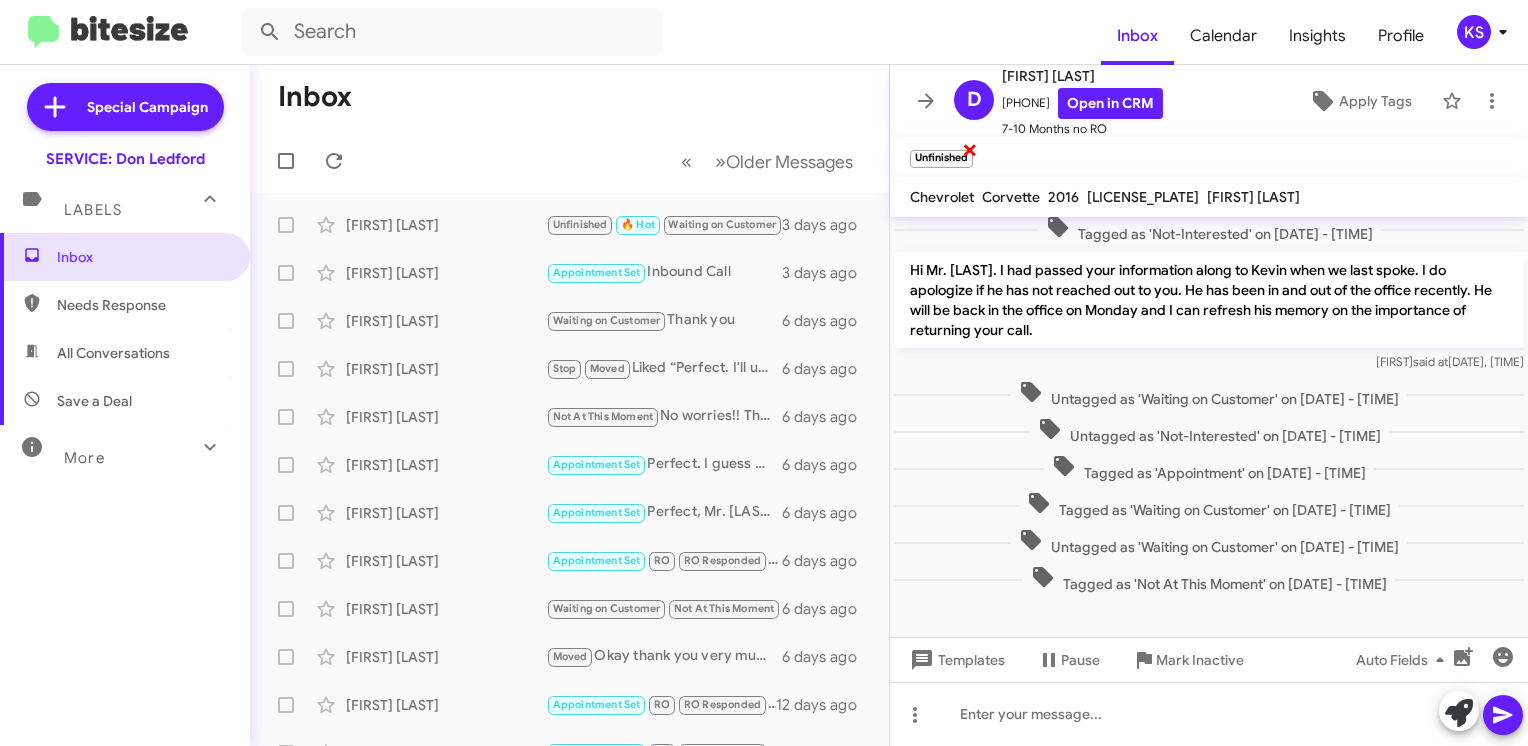 click on "×" 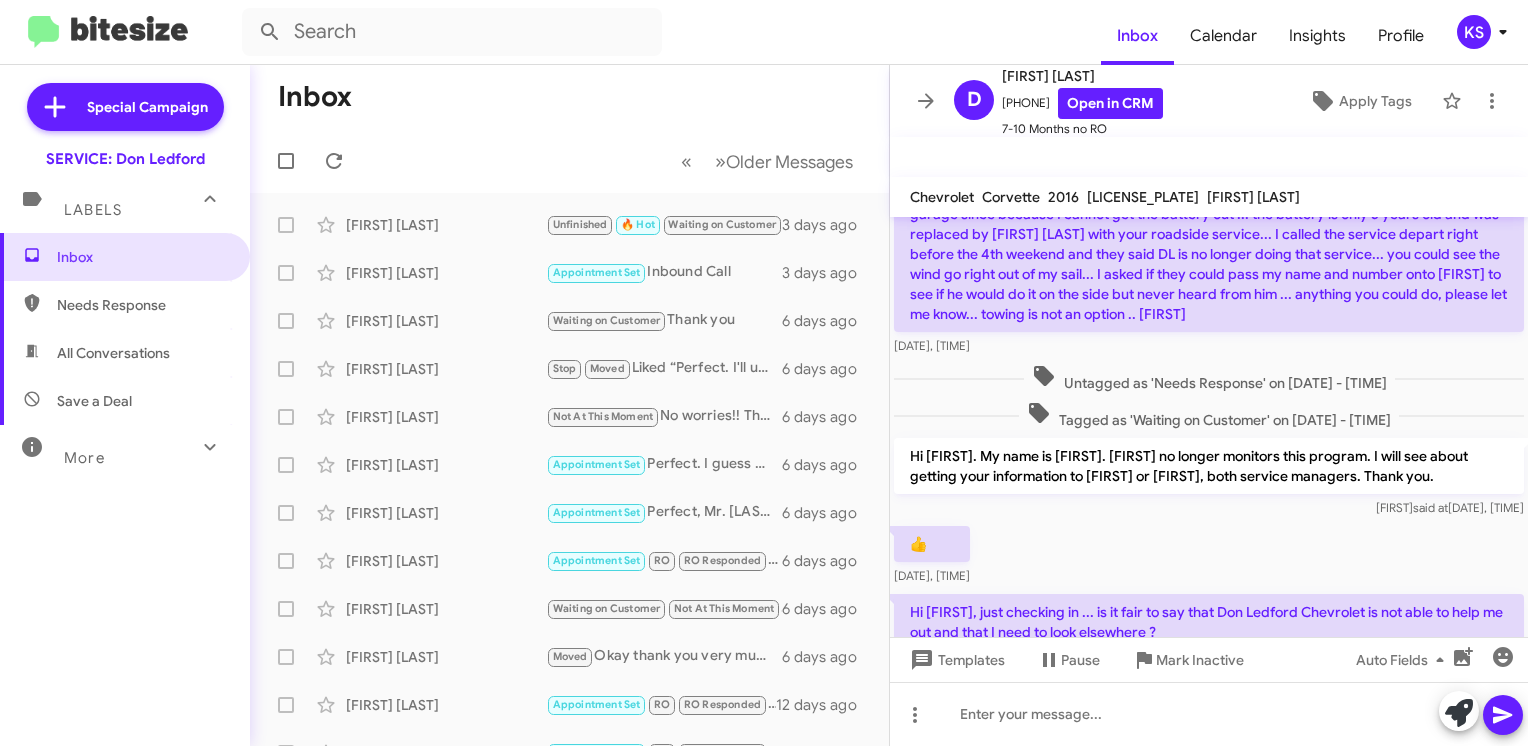 scroll, scrollTop: 120, scrollLeft: 0, axis: vertical 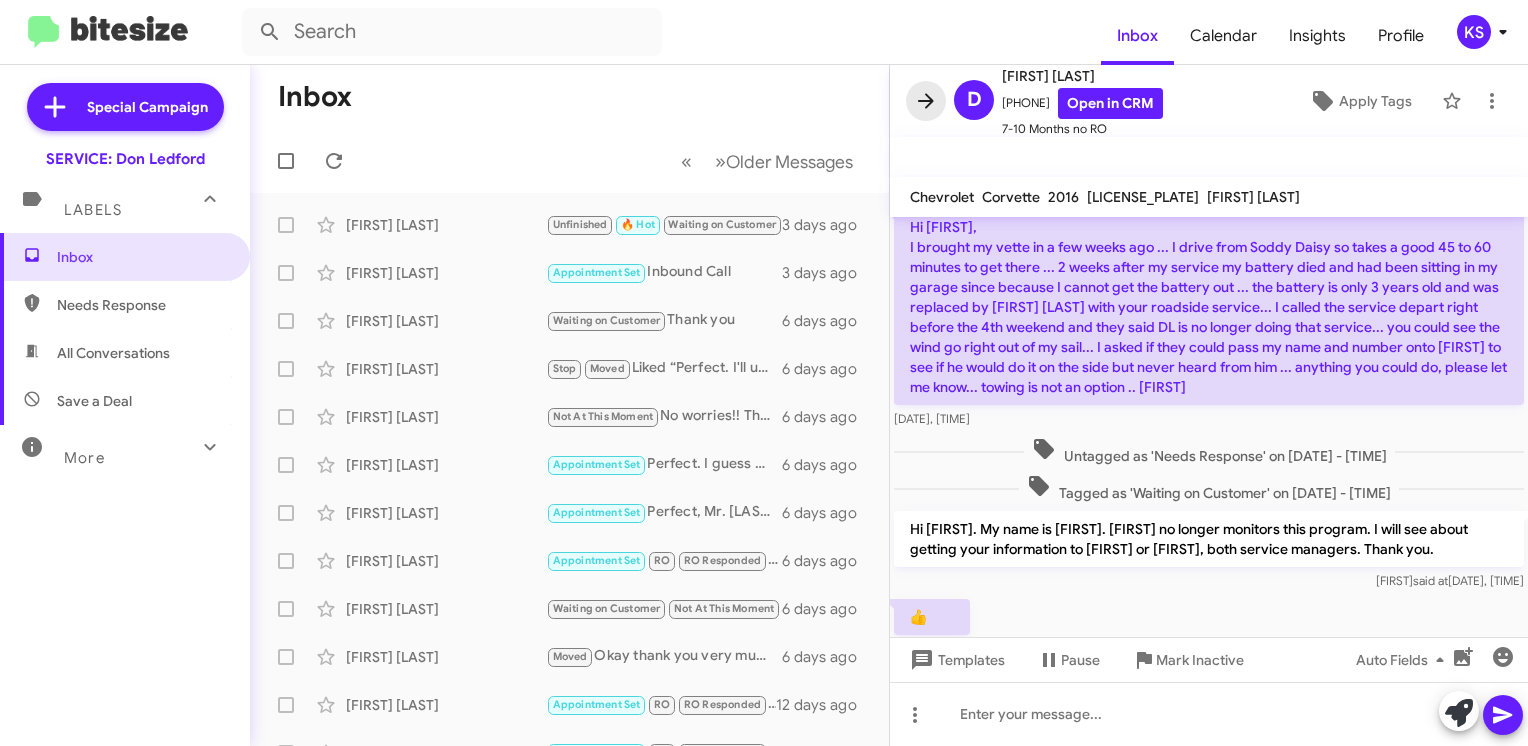 click 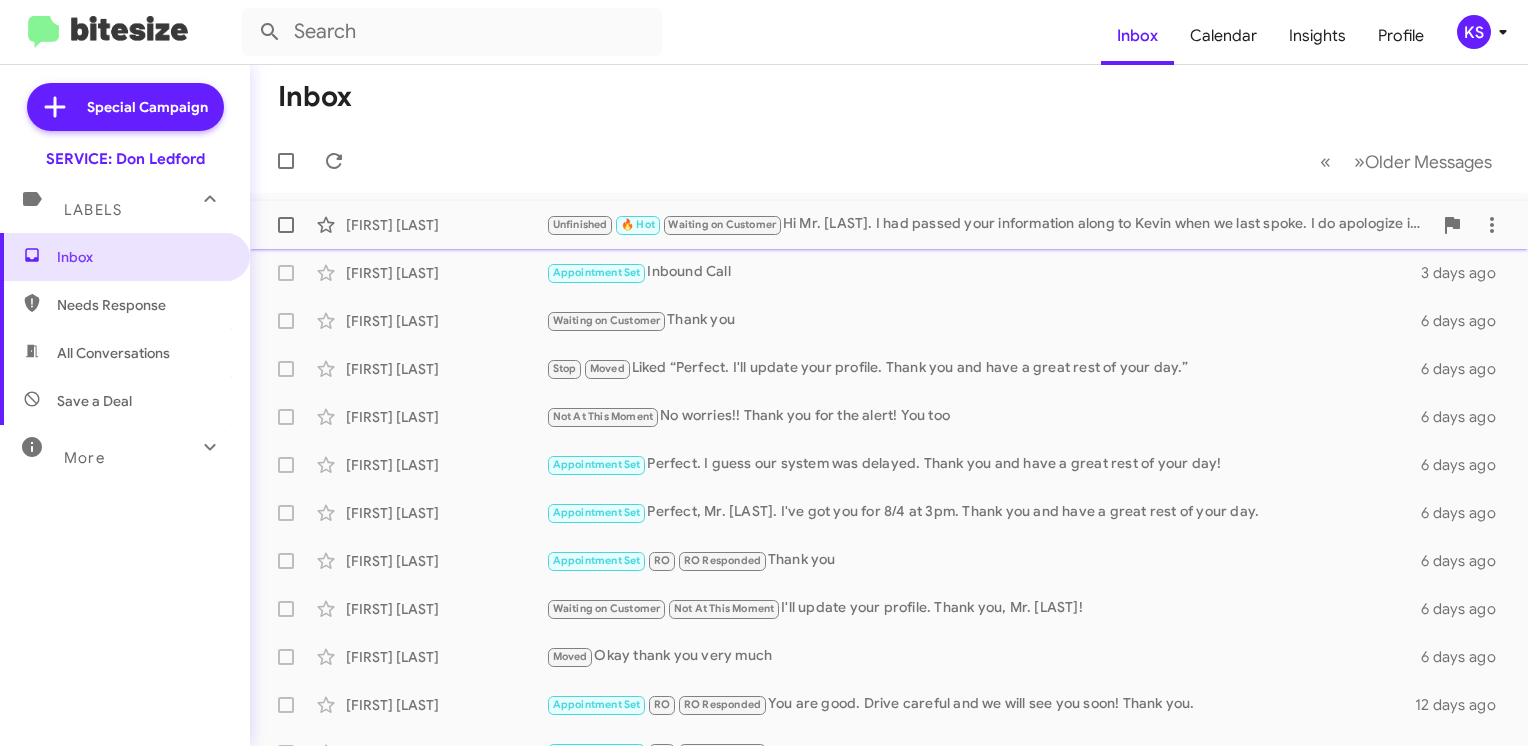 click on "🔥 Hot" 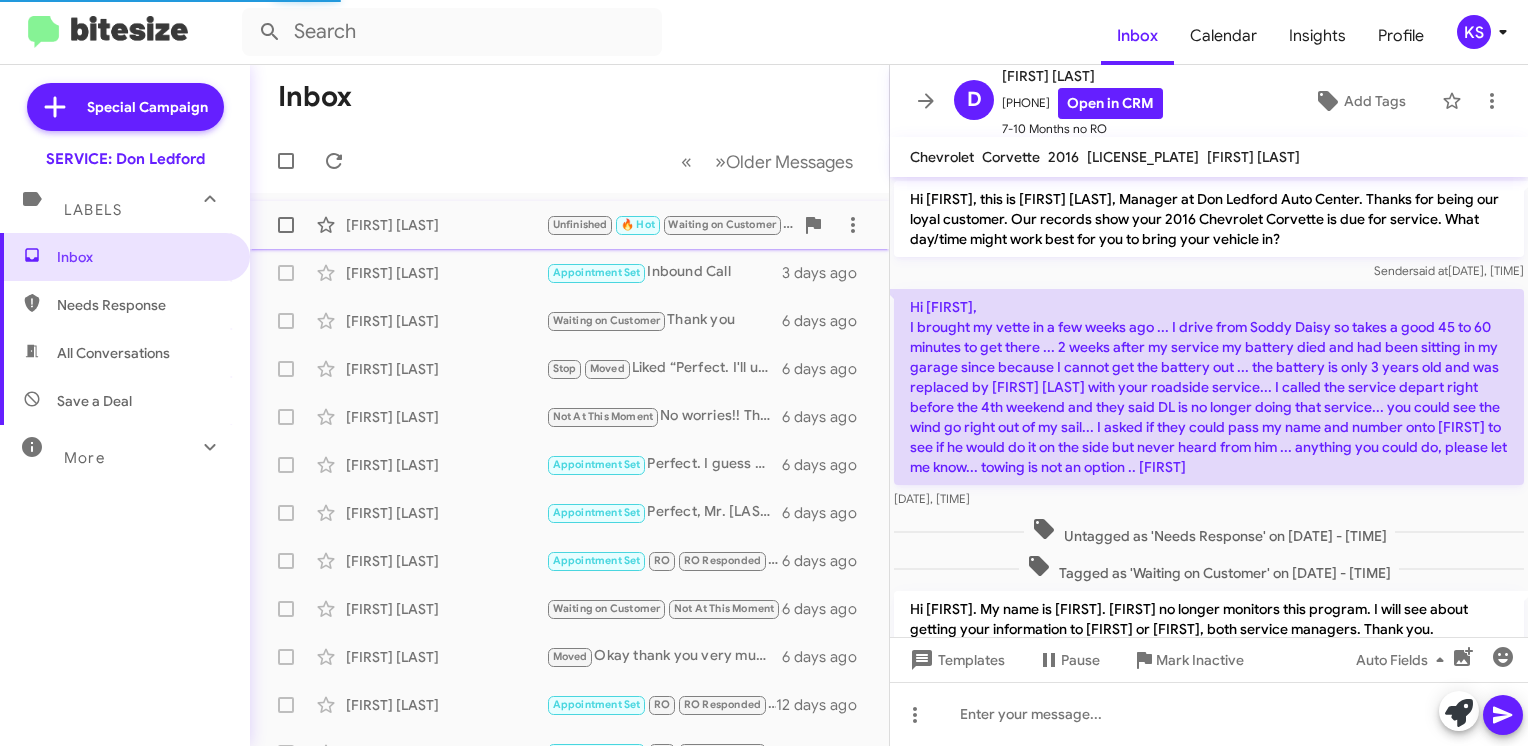 scroll, scrollTop: 768, scrollLeft: 0, axis: vertical 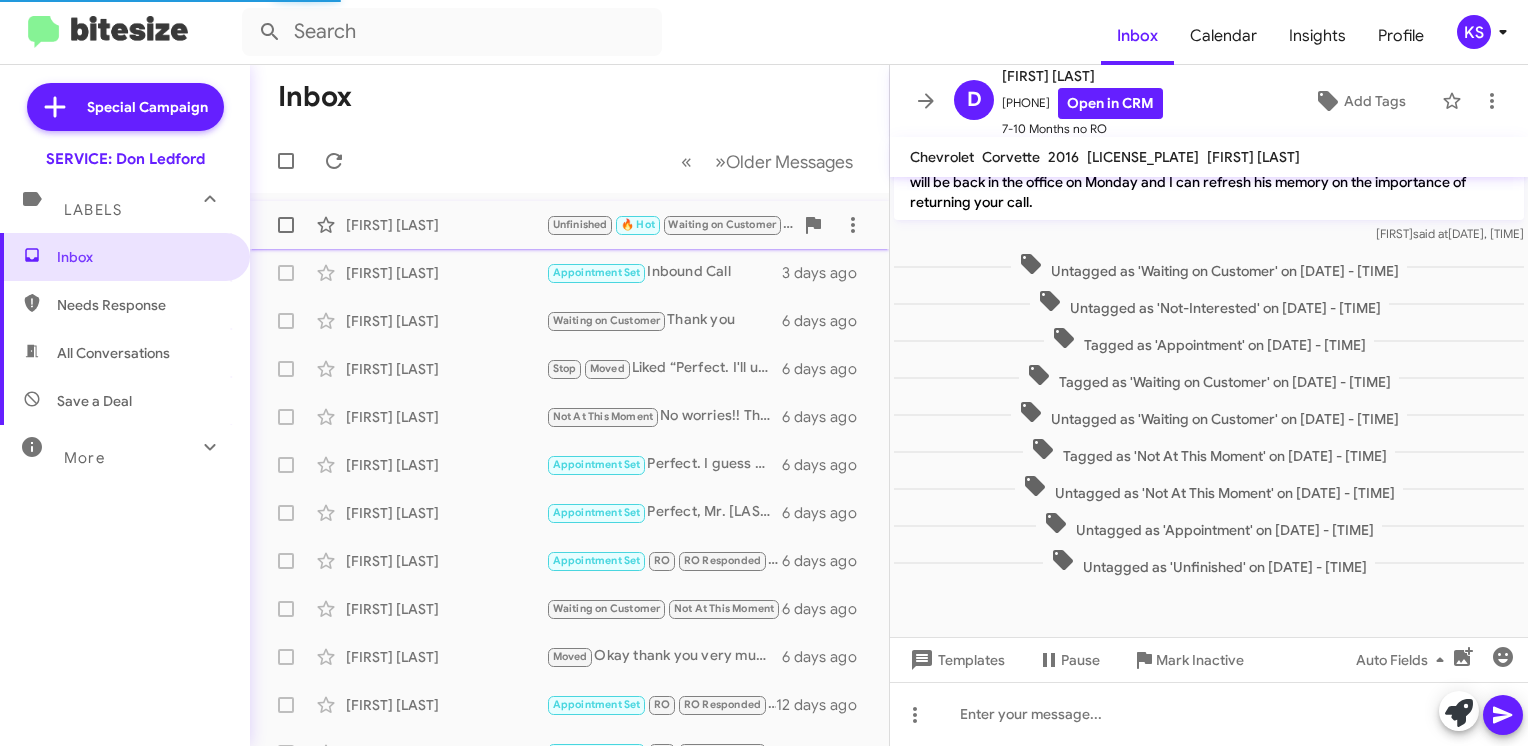 click on "🔥 Hot" 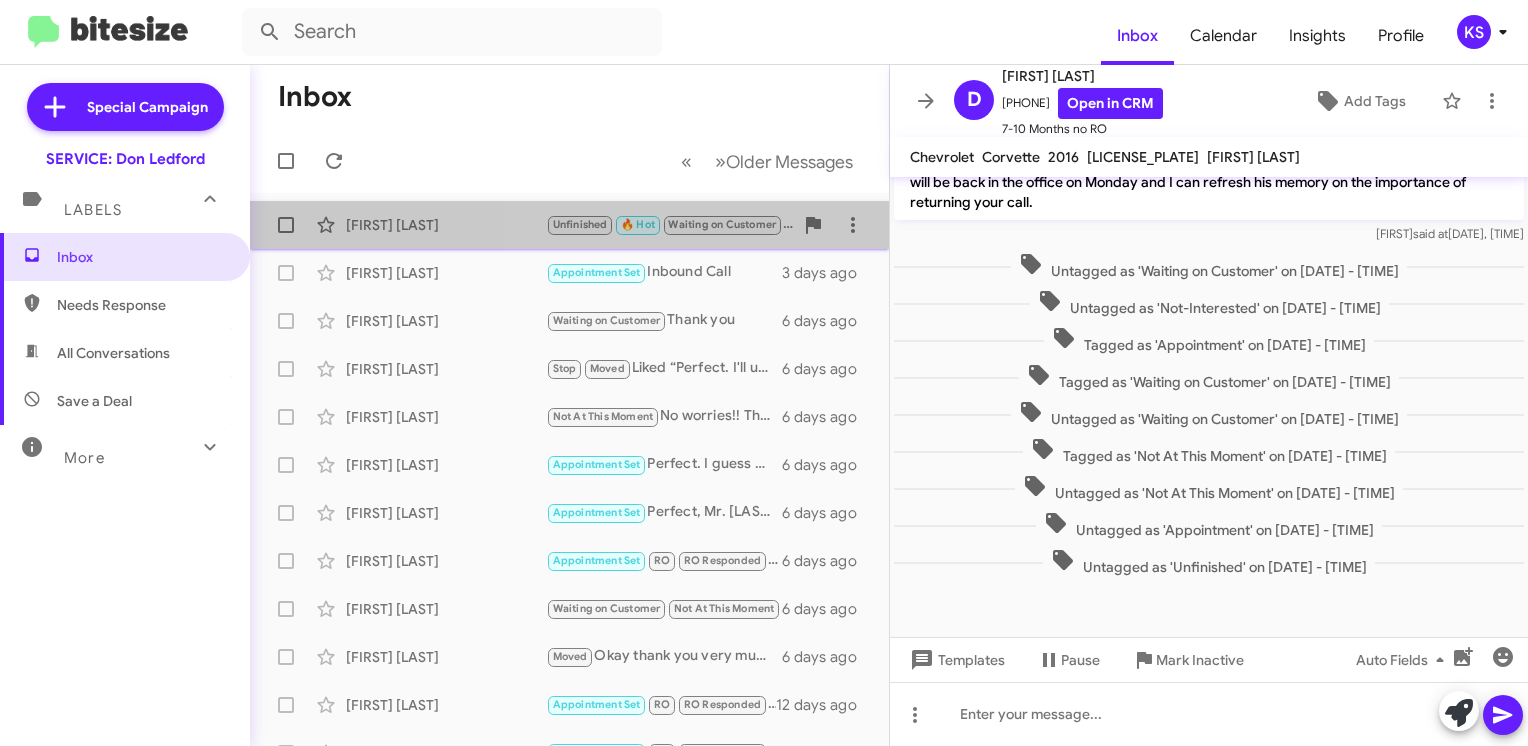 click on "🔥 Hot" 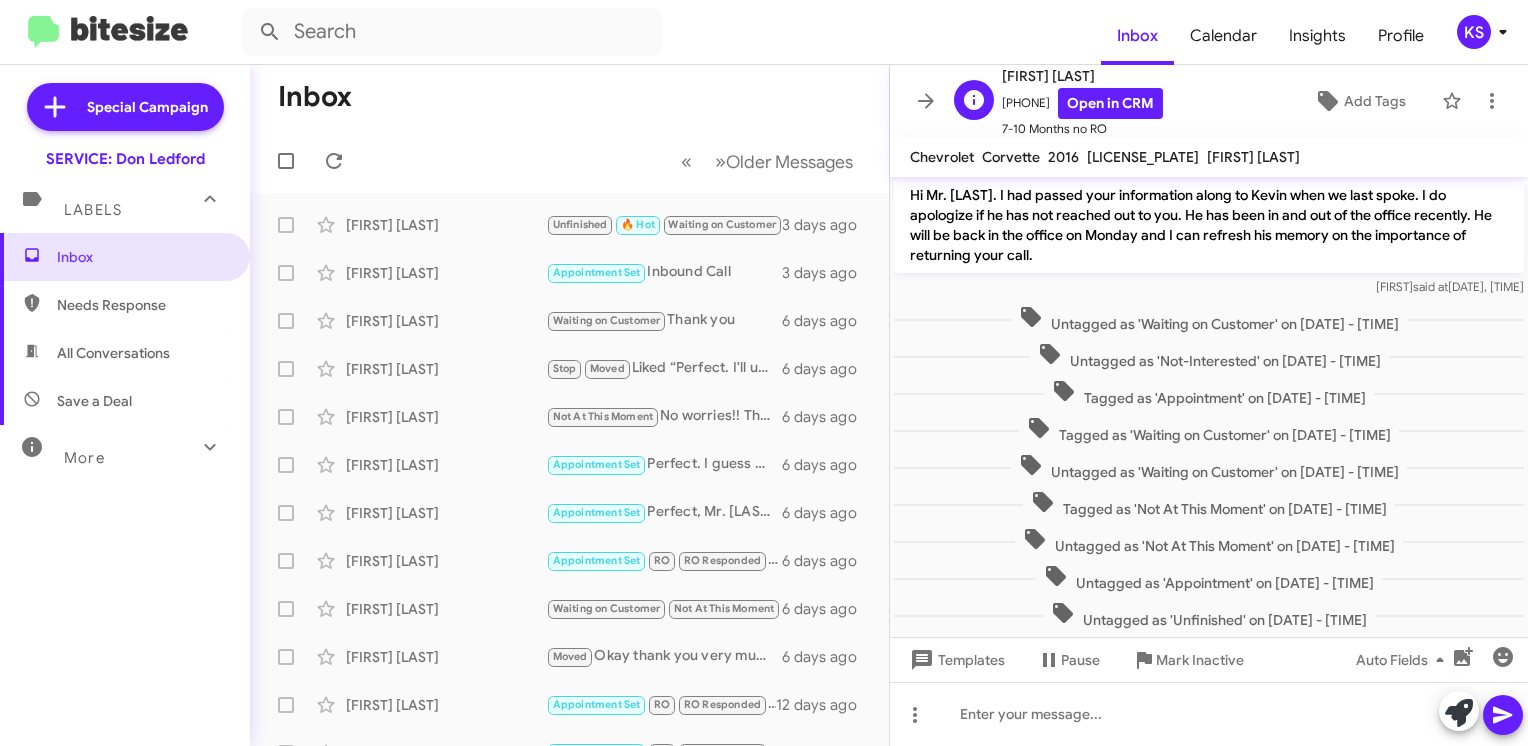 scroll, scrollTop: 608, scrollLeft: 0, axis: vertical 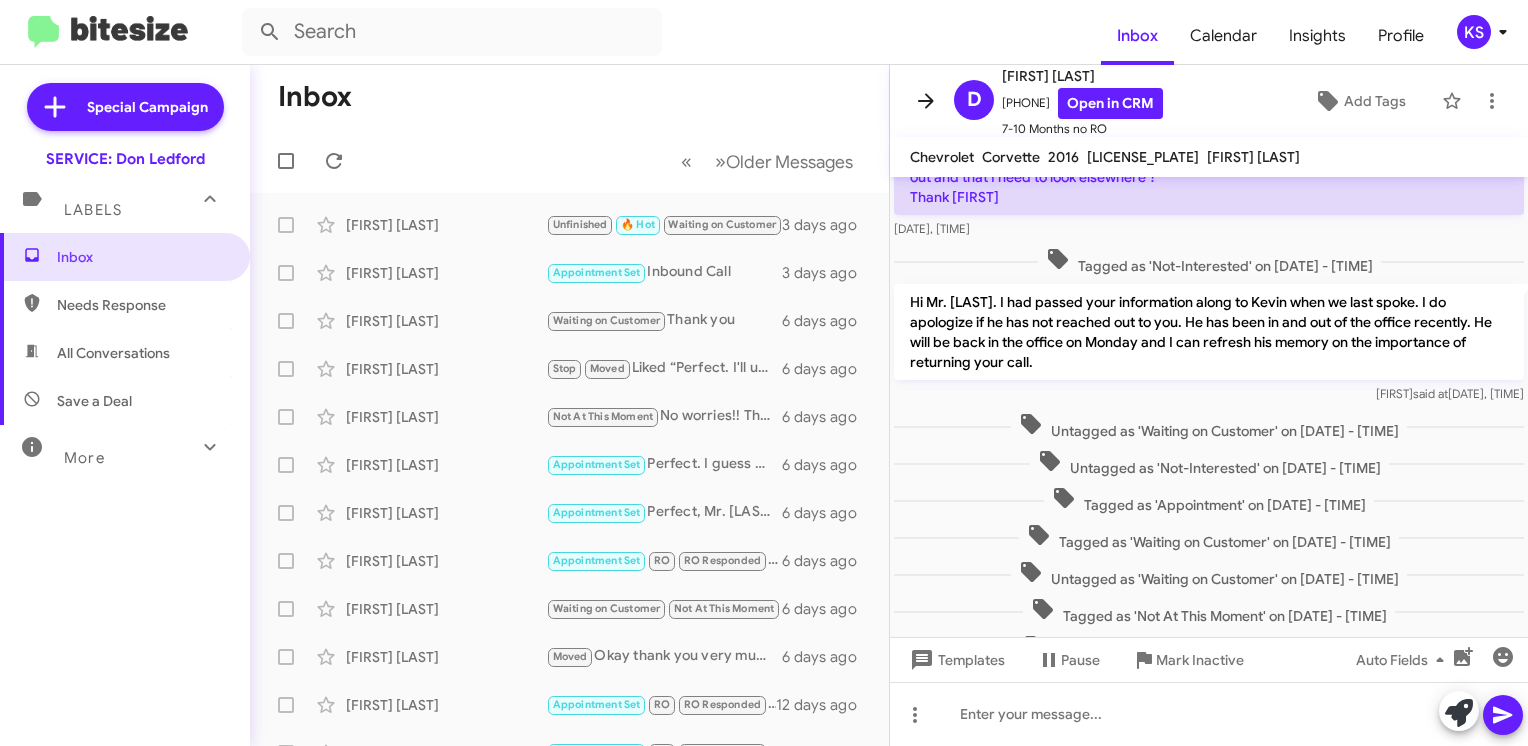 click 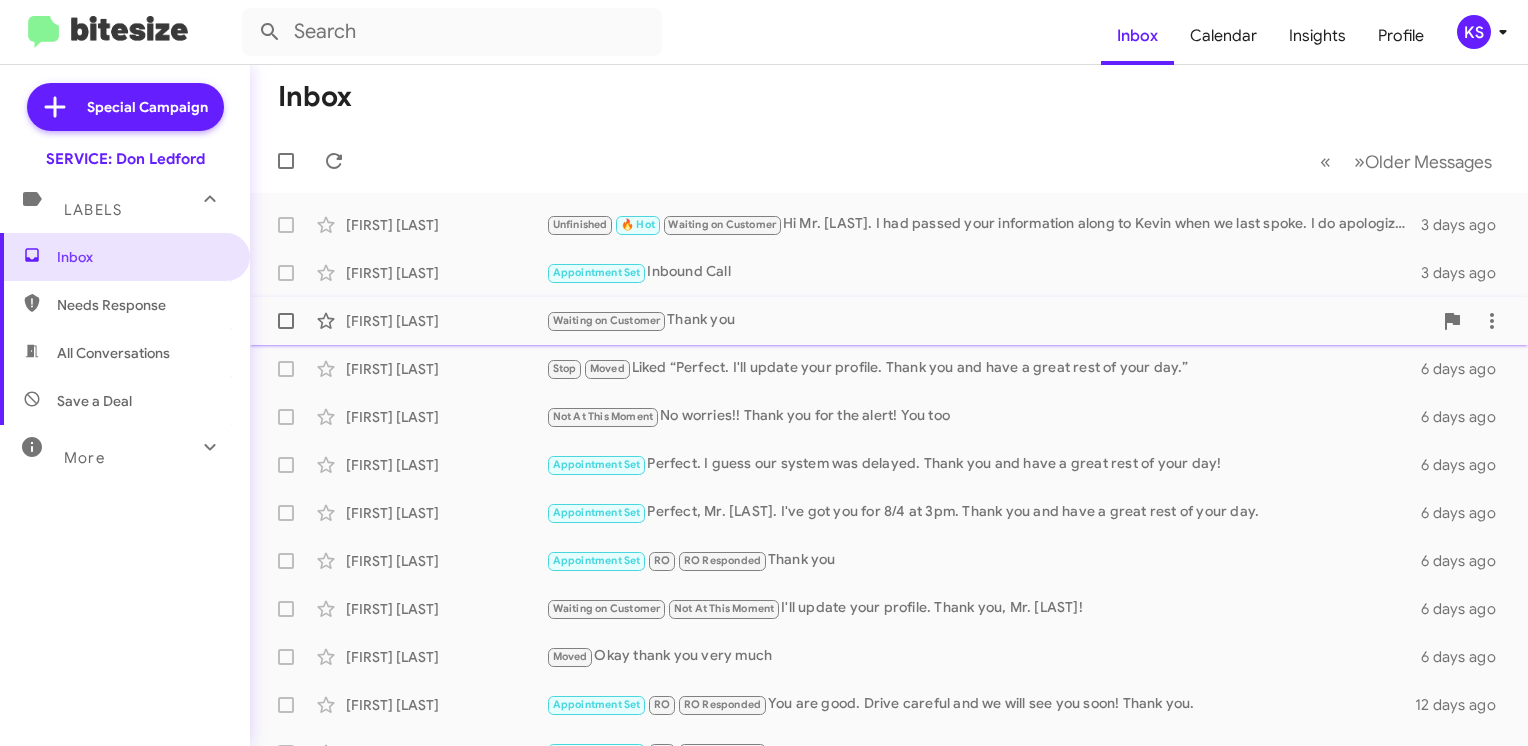 click on "[FIRST] [LAST] Waiting on Customer Thank you 6 days ago" 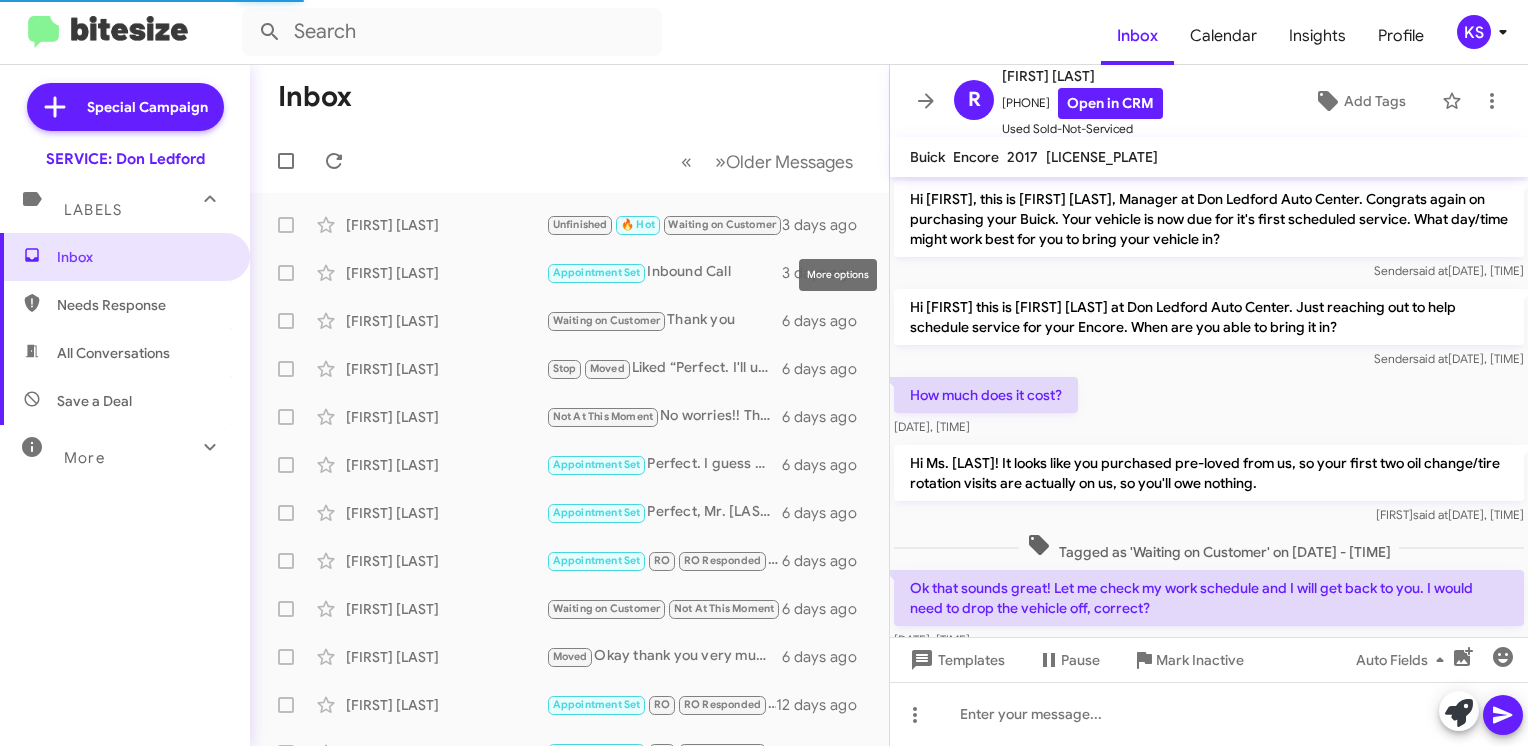 scroll, scrollTop: 504, scrollLeft: 0, axis: vertical 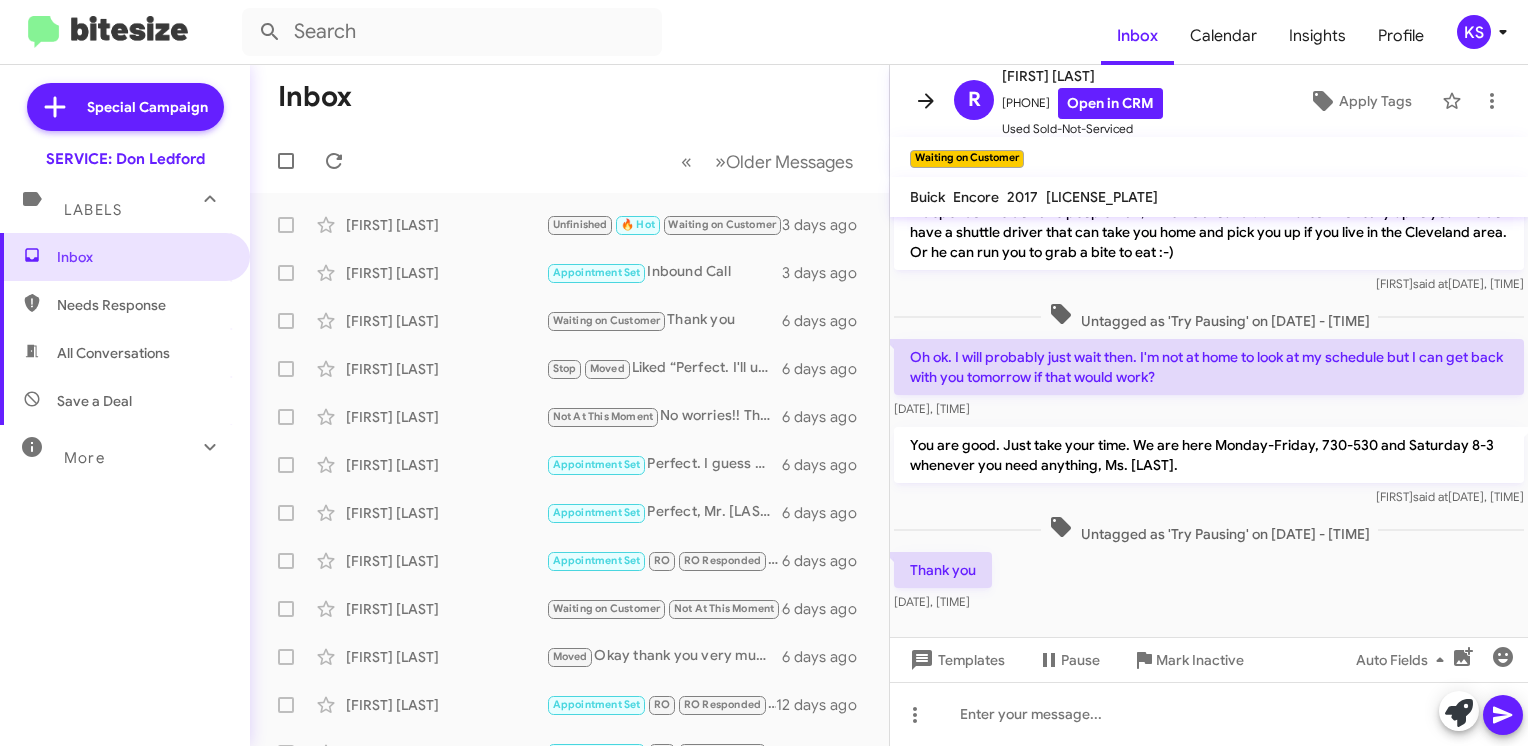 click 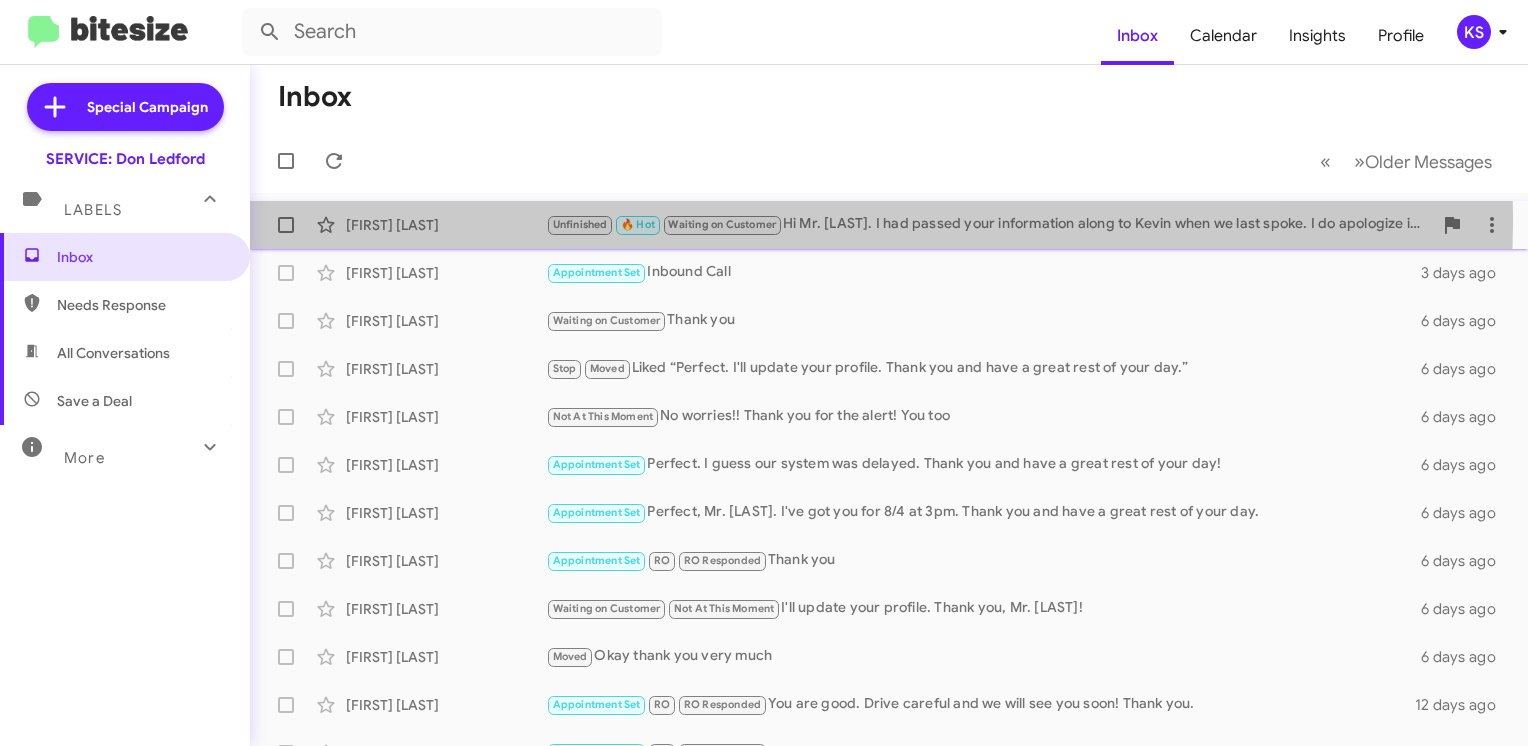 click on "[FIRST] [LAST]" 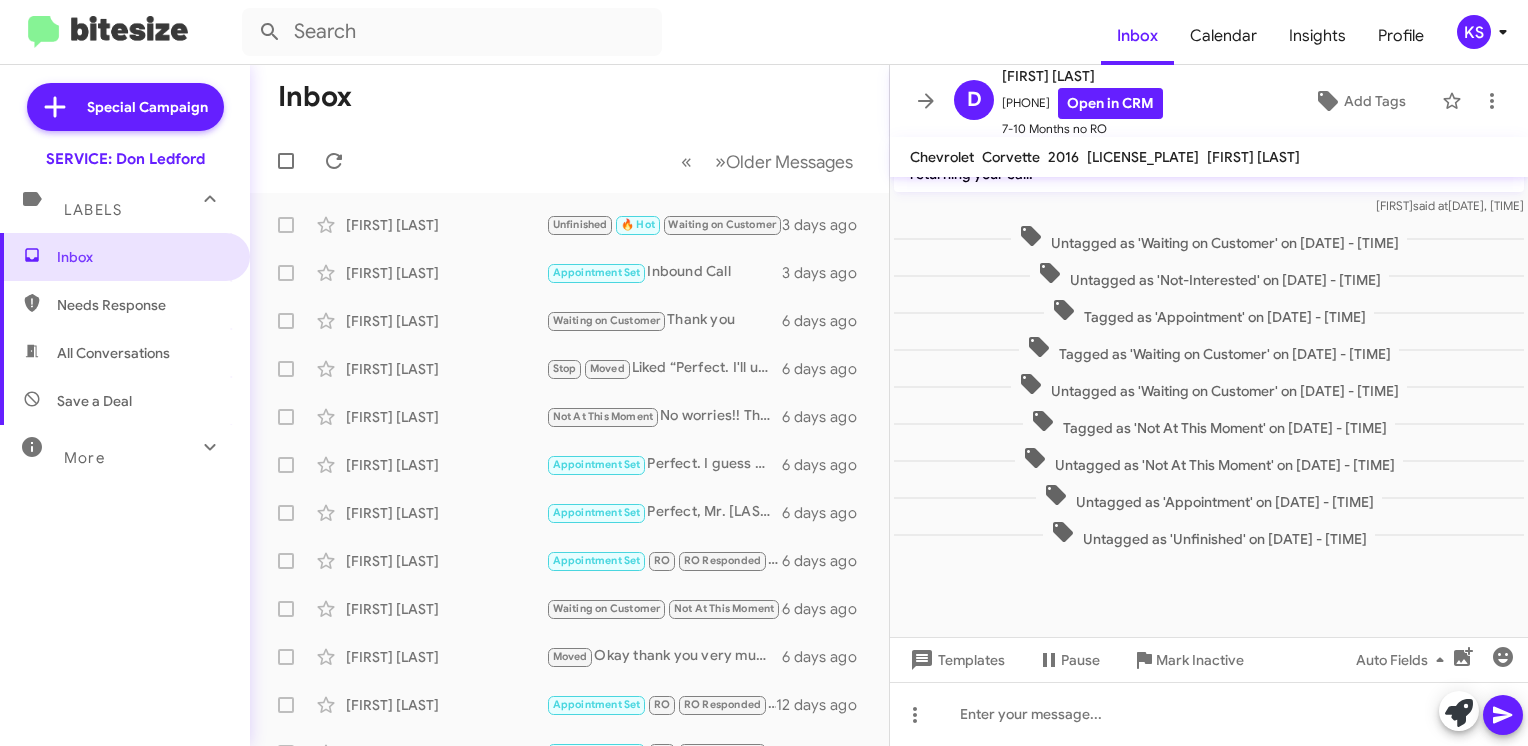 scroll, scrollTop: 808, scrollLeft: 0, axis: vertical 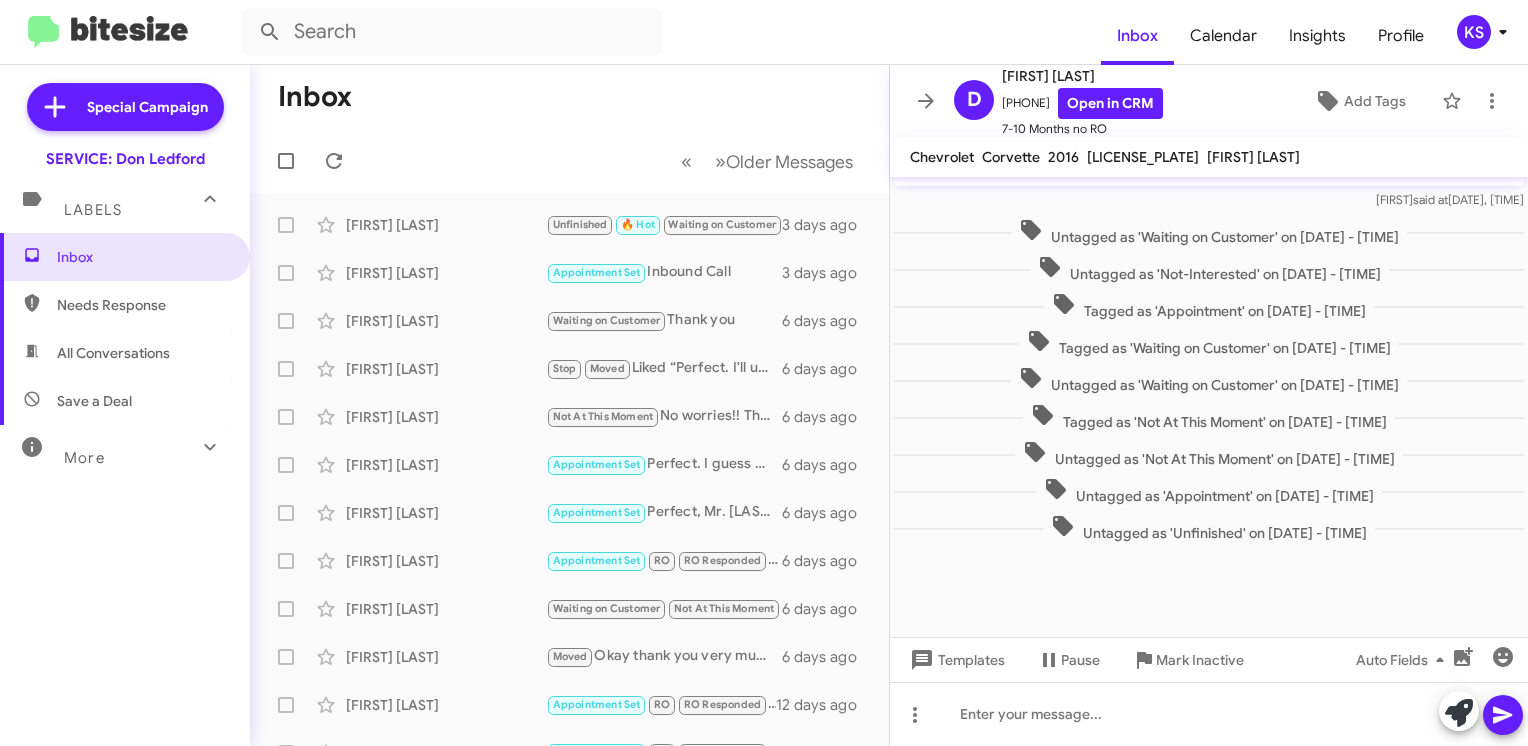 click on "D [FIRST] [LAST] [PHONE] Open in CRM 7-10 Months no RO Add Tags" 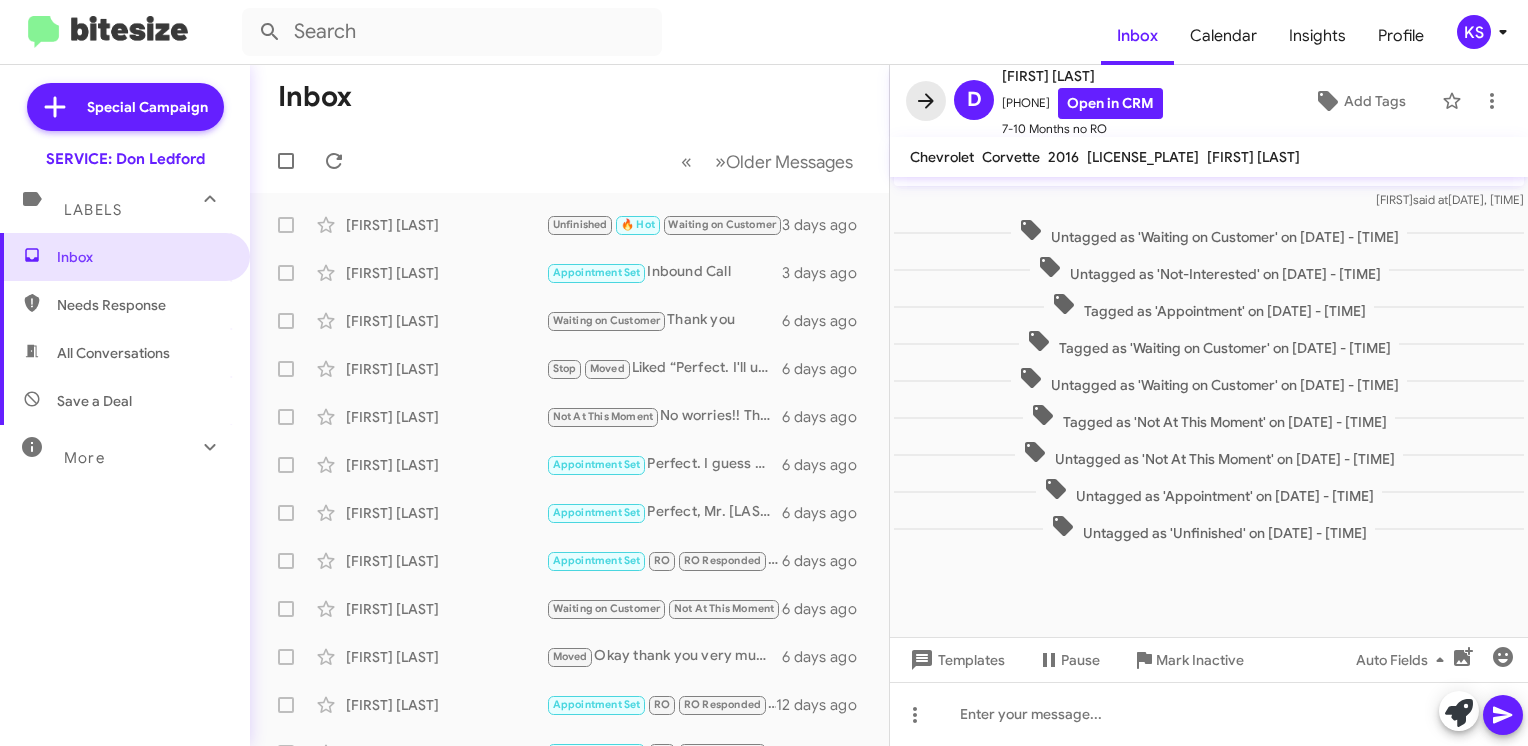 click 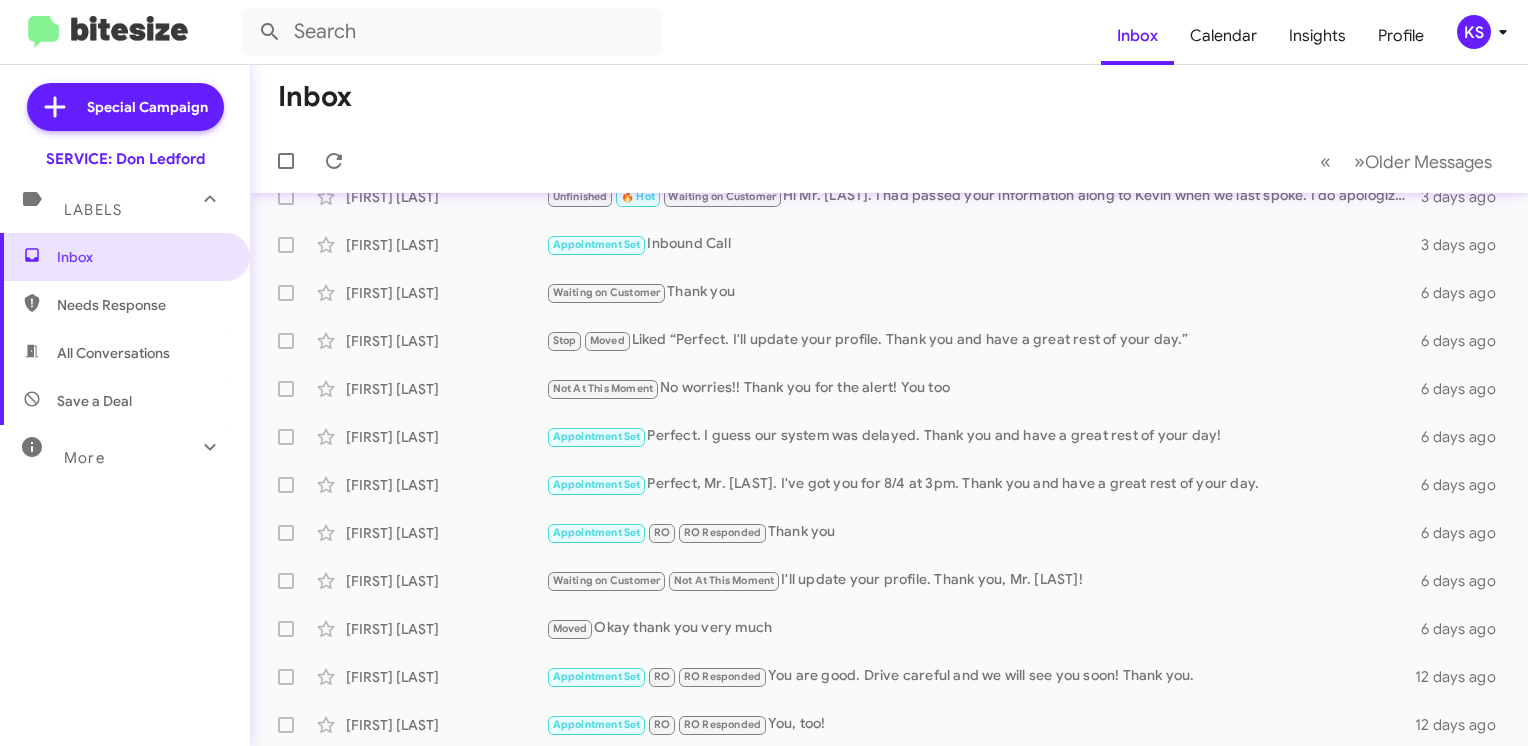 scroll, scrollTop: 0, scrollLeft: 0, axis: both 